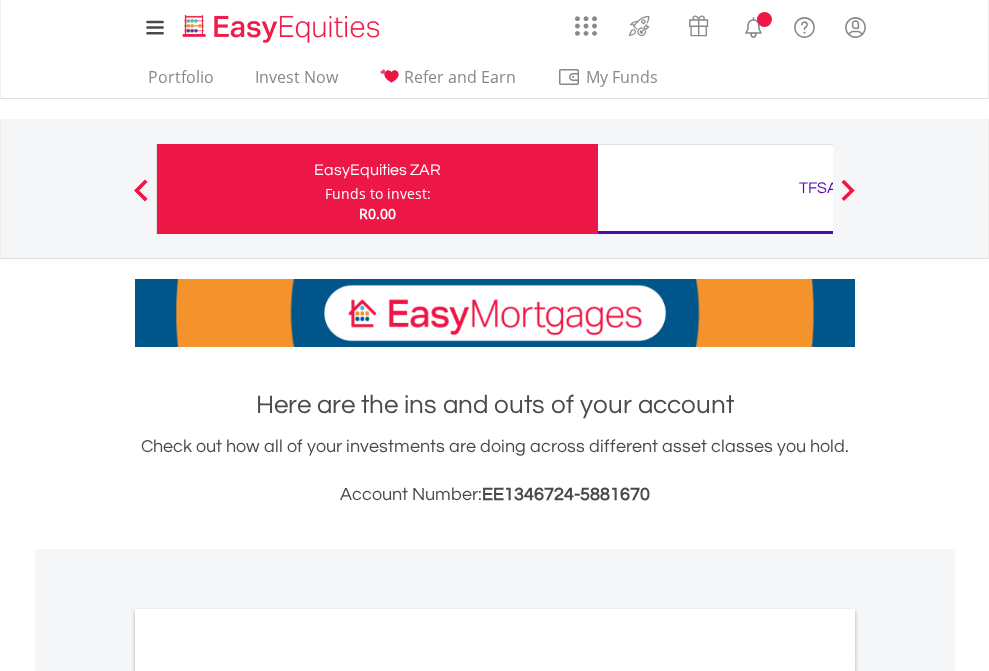 scroll, scrollTop: 0, scrollLeft: 0, axis: both 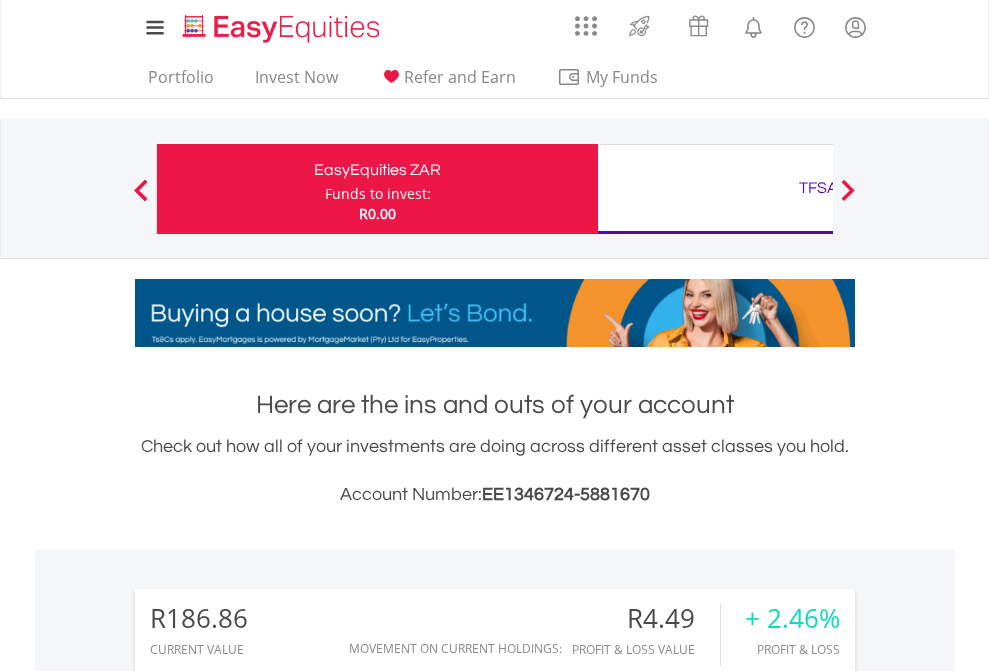 click on "Funds to invest:" at bounding box center (378, 194) 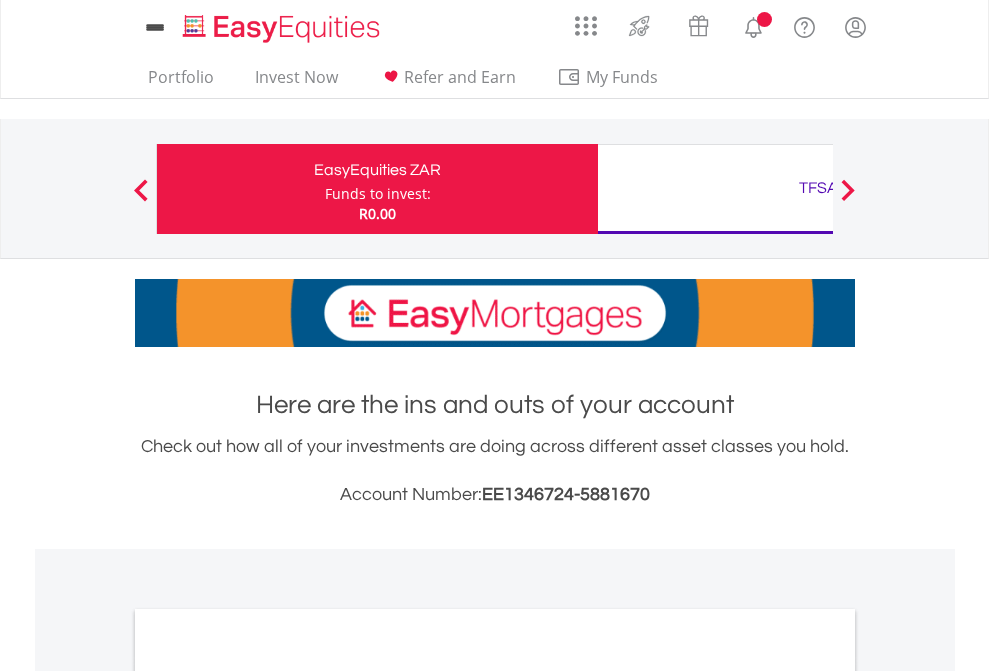 scroll, scrollTop: 0, scrollLeft: 0, axis: both 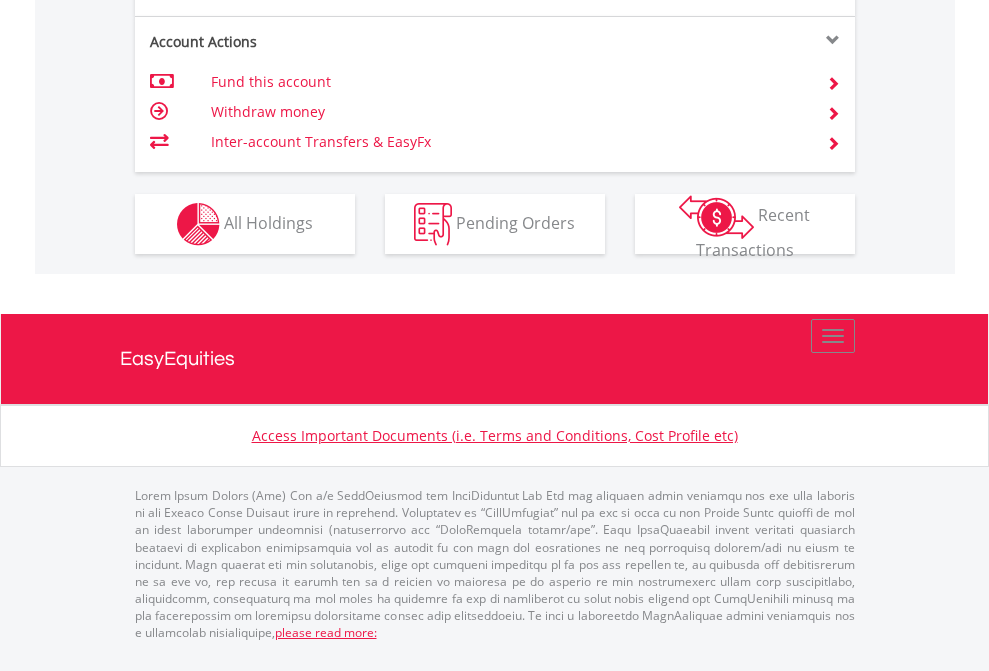 click on "Investment types" at bounding box center (706, -337) 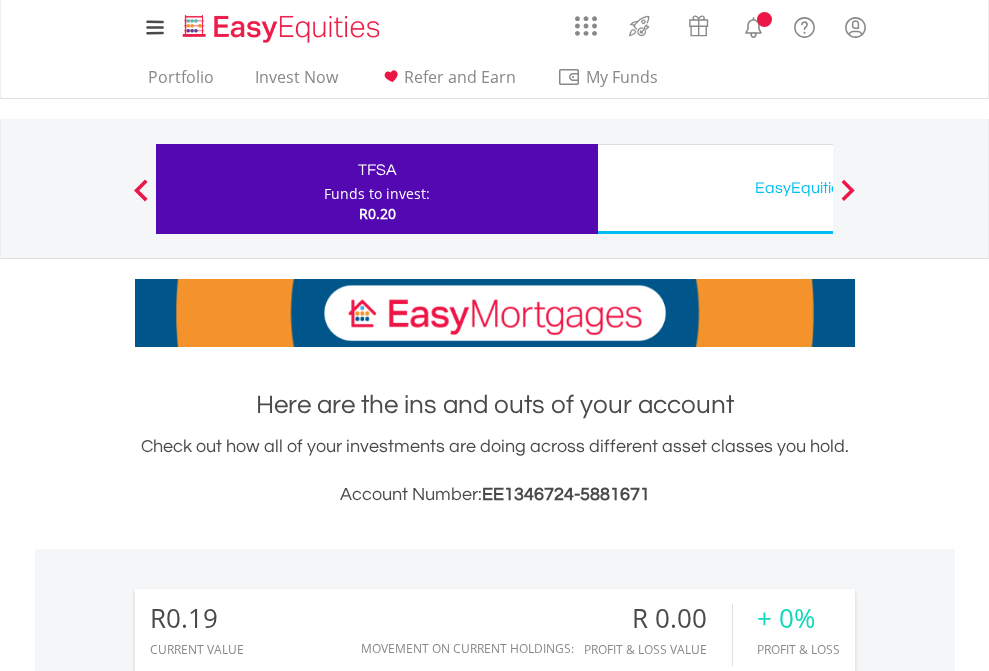scroll, scrollTop: 0, scrollLeft: 0, axis: both 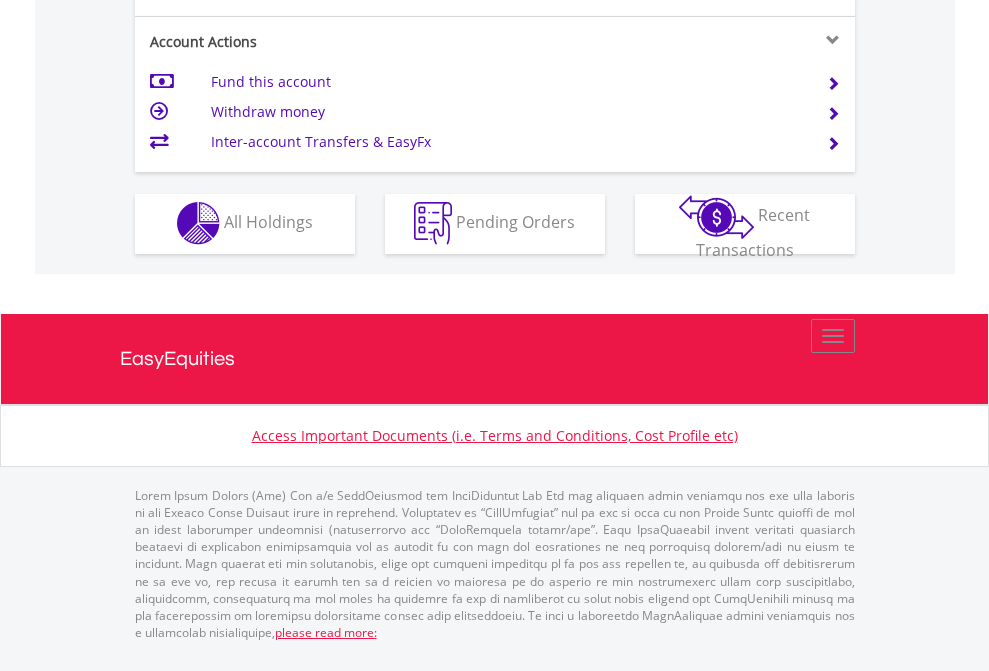click on "Investment types" at bounding box center [706, -353] 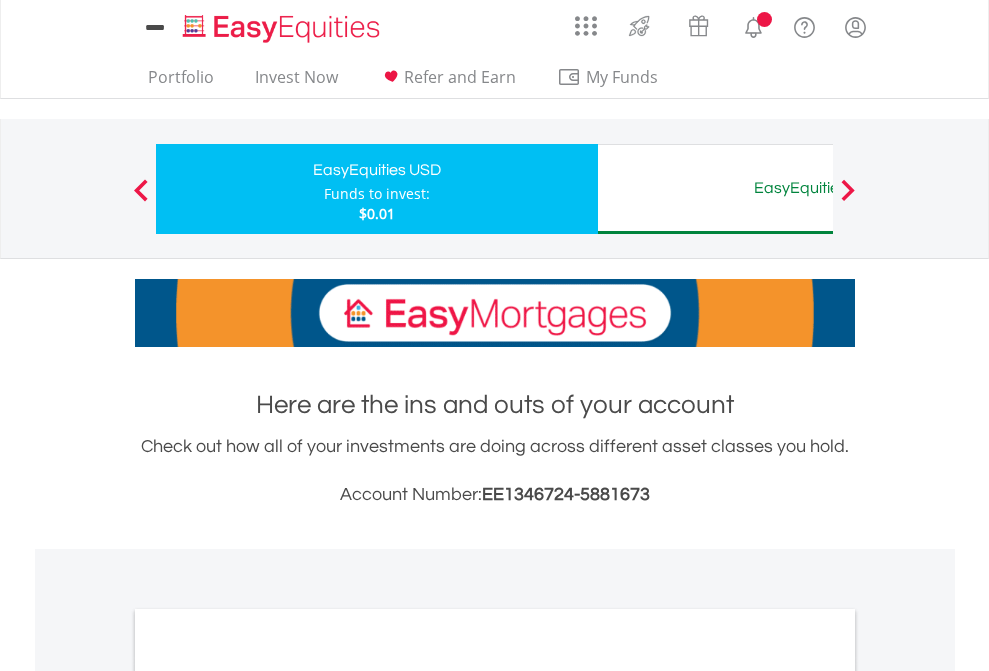 scroll, scrollTop: 0, scrollLeft: 0, axis: both 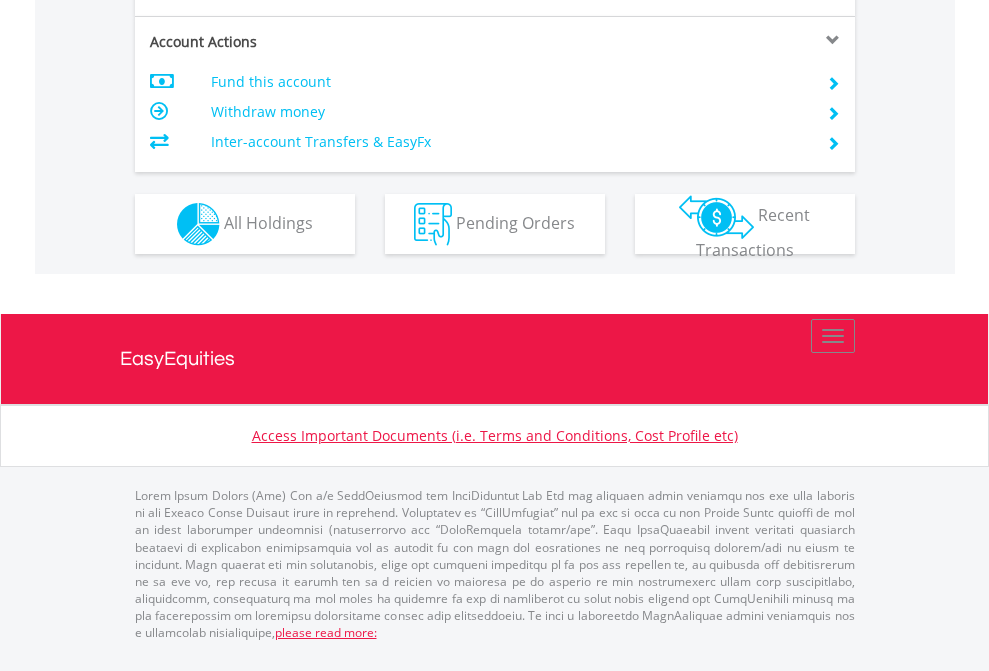 click on "Investment types" at bounding box center (706, -337) 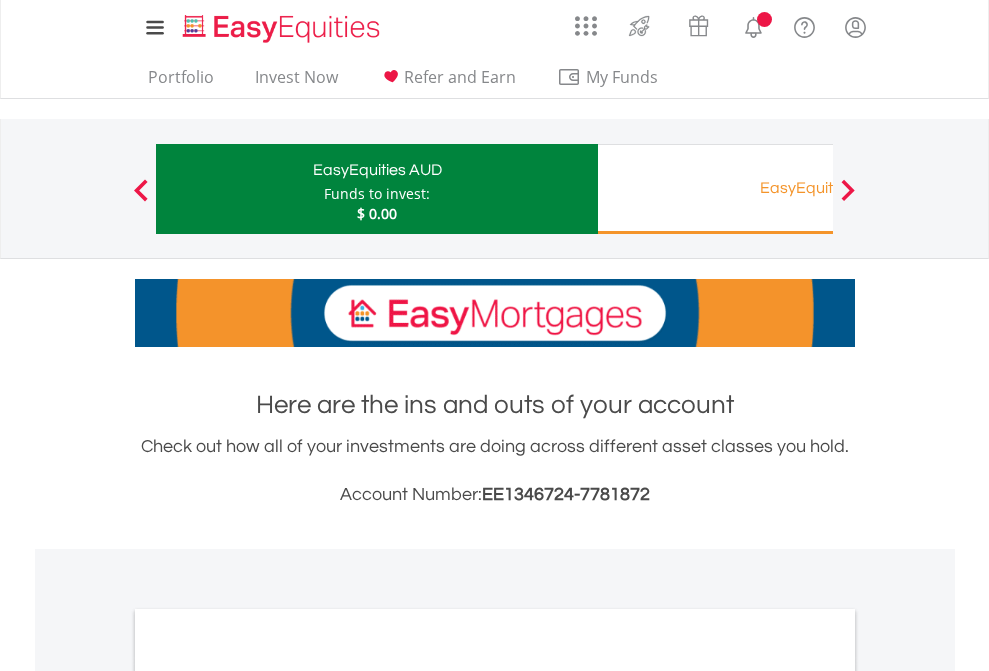 scroll, scrollTop: 0, scrollLeft: 0, axis: both 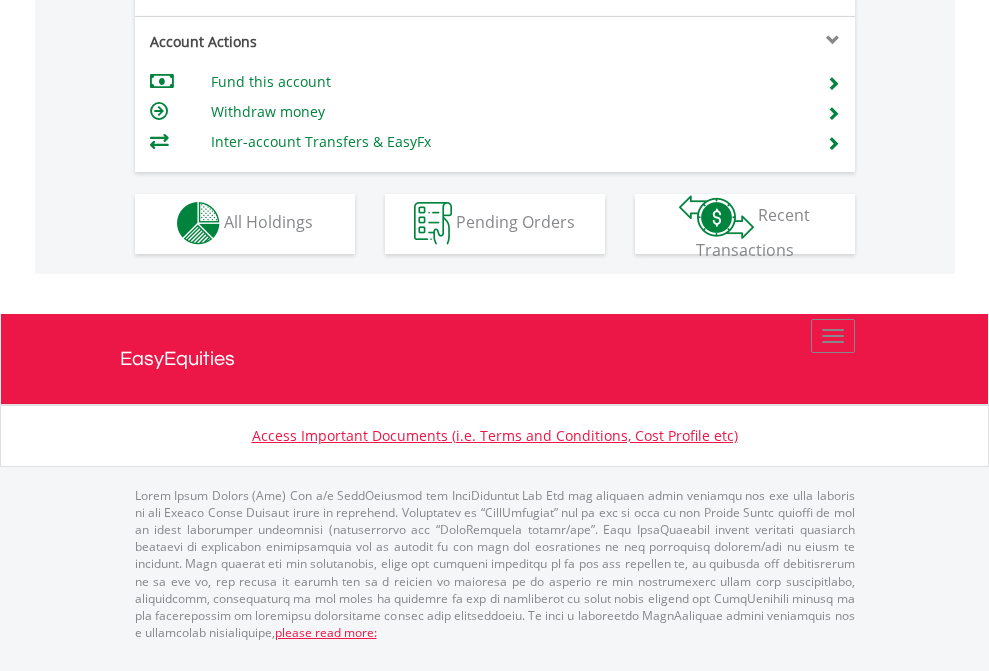 click on "Investment types" at bounding box center [706, -353] 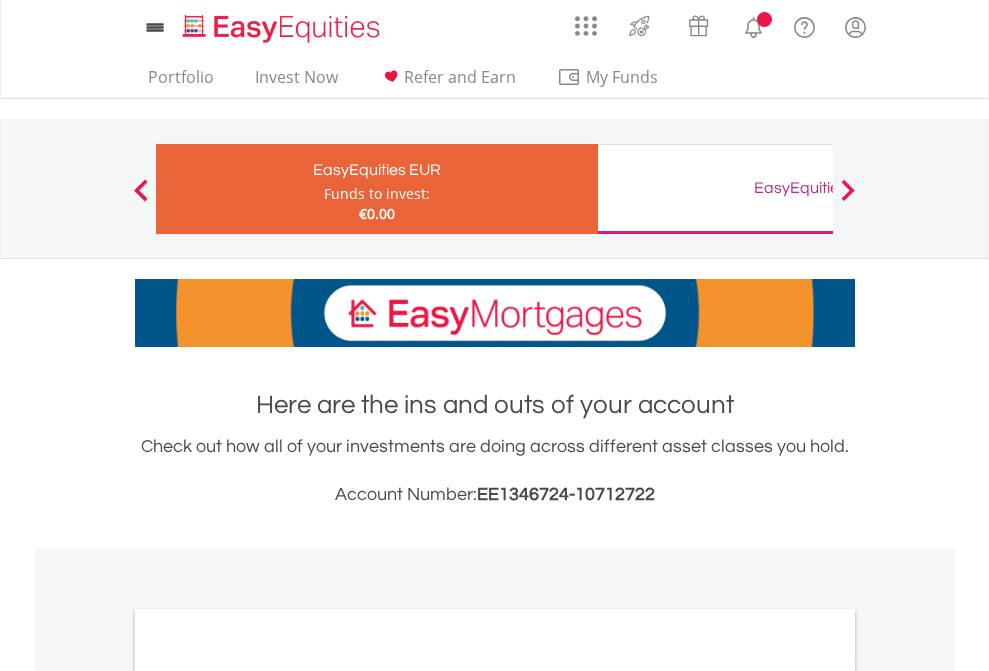 scroll, scrollTop: 0, scrollLeft: 0, axis: both 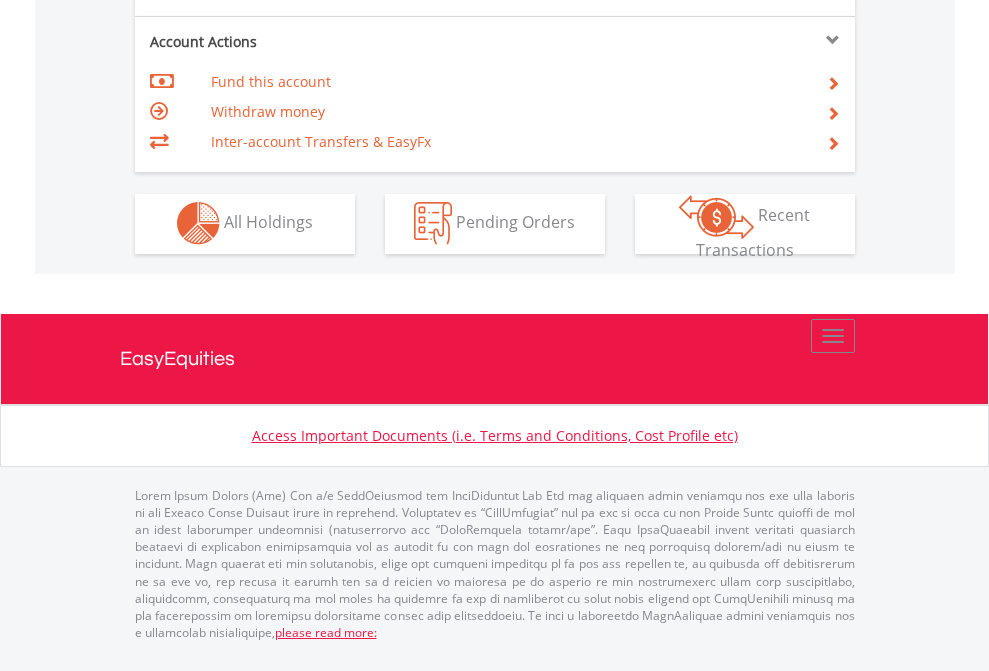 click on "Investment types" at bounding box center [706, -353] 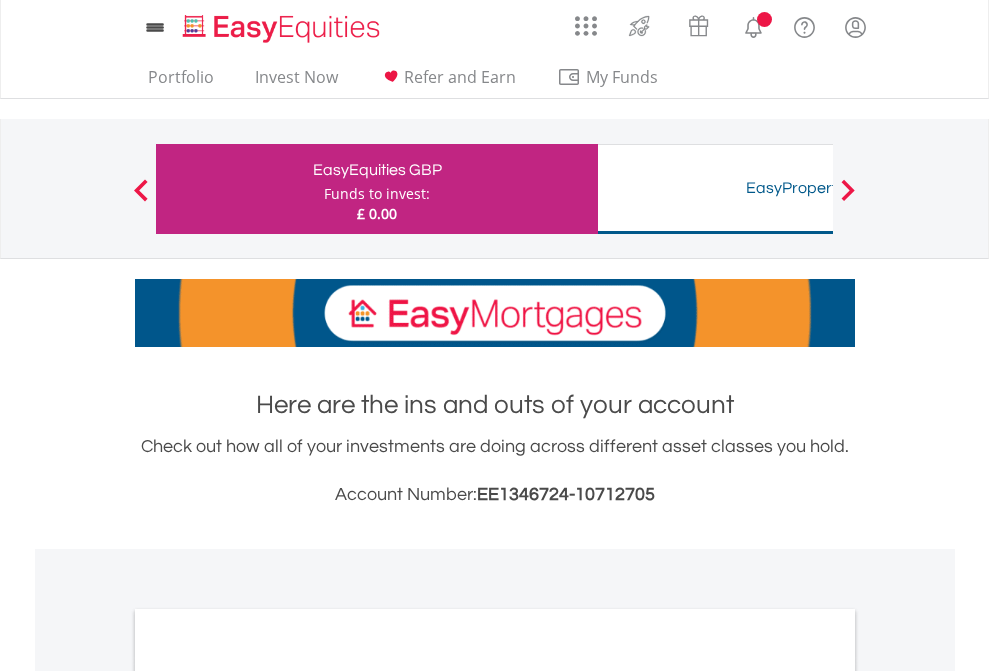 scroll, scrollTop: 0, scrollLeft: 0, axis: both 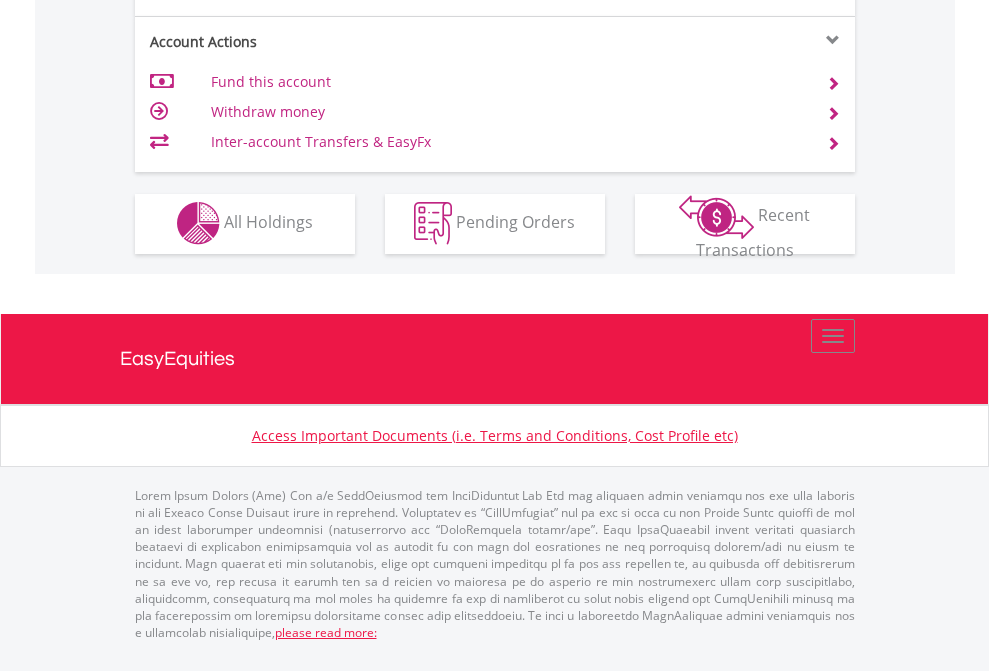 click on "Investment types" at bounding box center (706, -353) 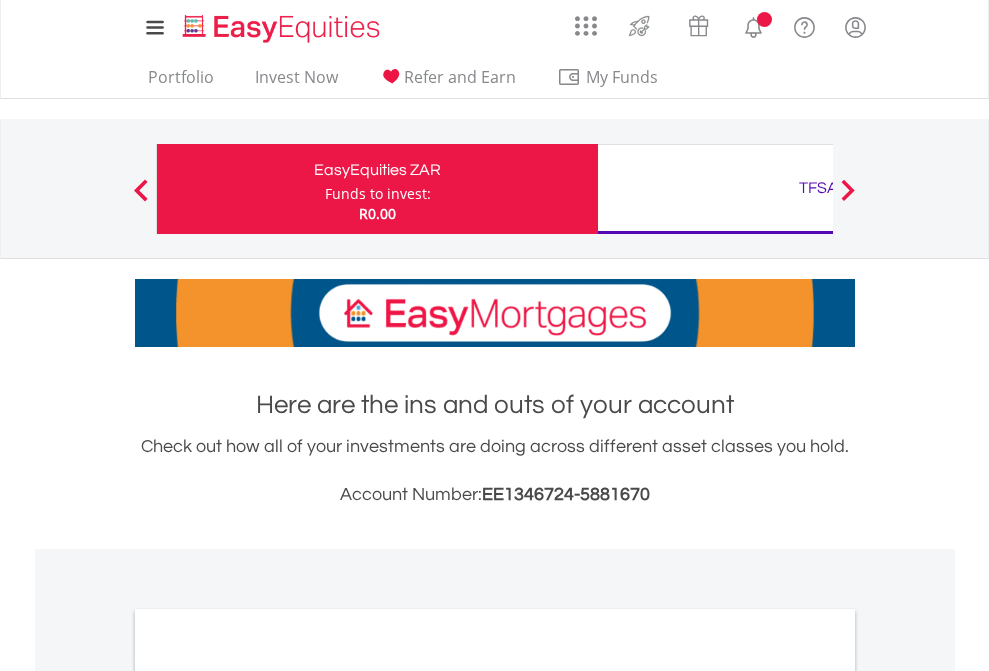 scroll, scrollTop: 1202, scrollLeft: 0, axis: vertical 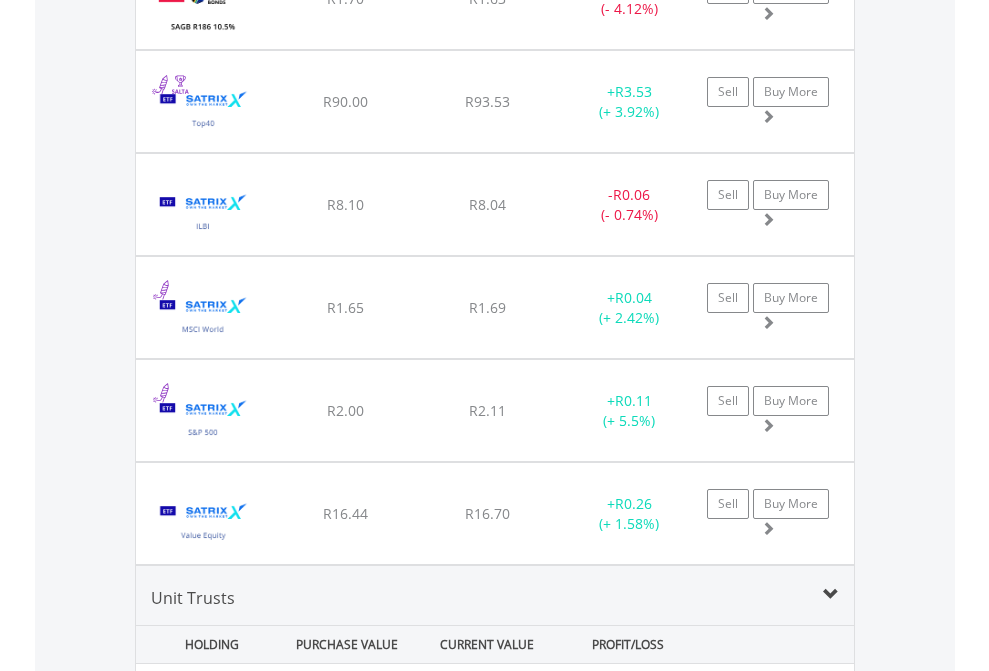 click on "TFSA" at bounding box center [818, -2156] 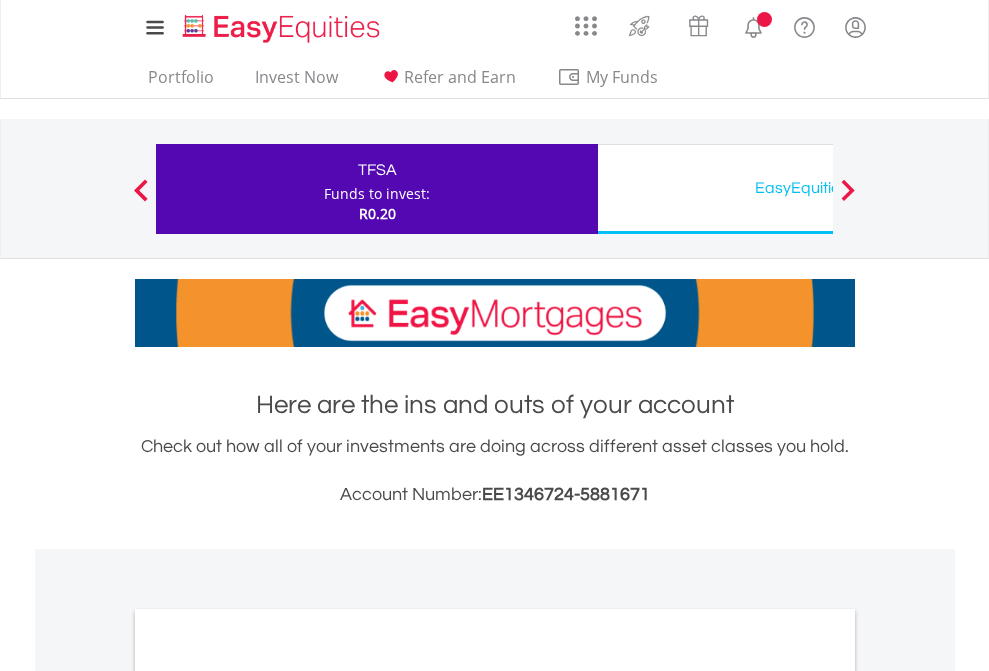 scroll, scrollTop: 0, scrollLeft: 0, axis: both 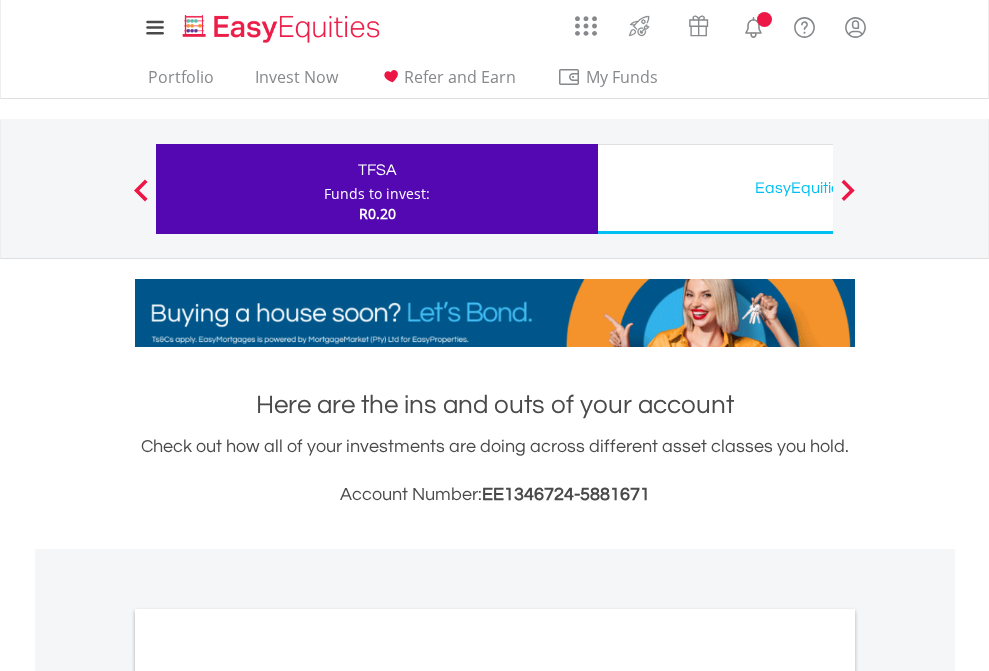 click on "All Holdings" at bounding box center [268, 1096] 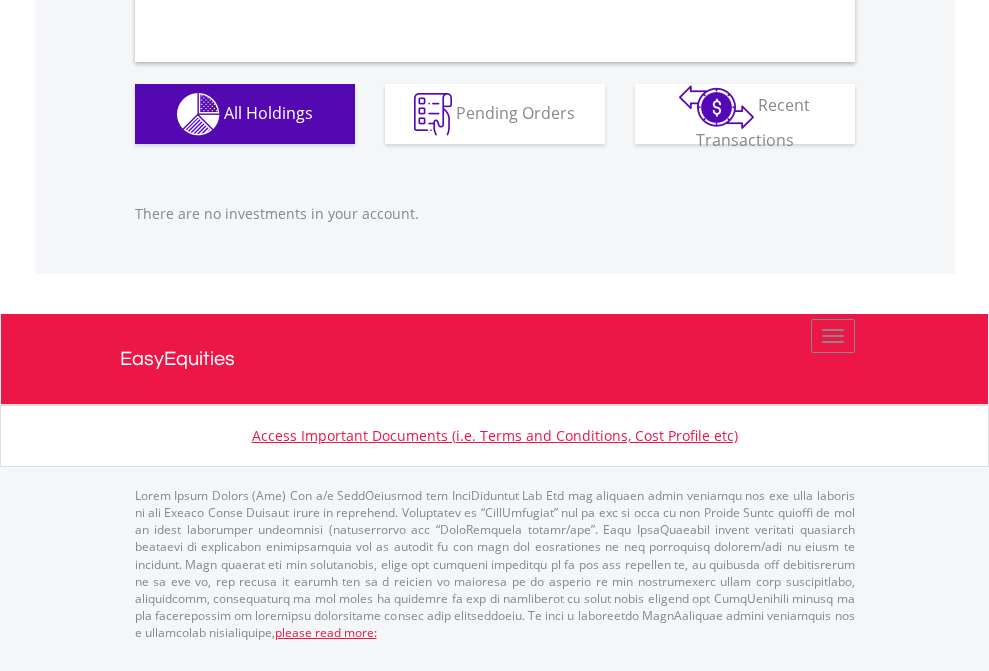 scroll, scrollTop: 1980, scrollLeft: 0, axis: vertical 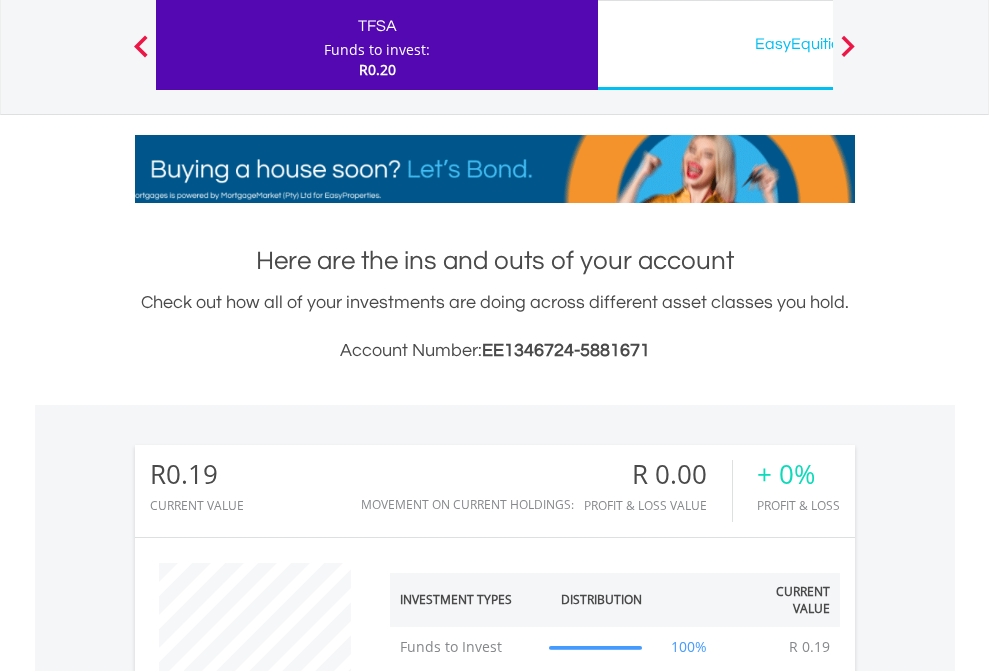 click on "EasyEquities USD" at bounding box center (818, 44) 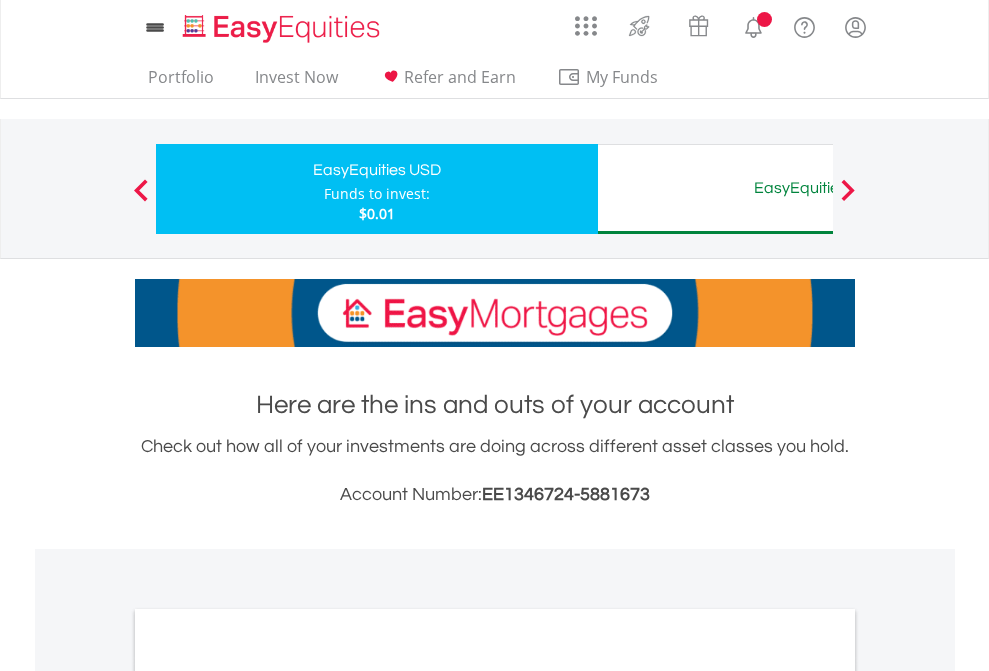 scroll, scrollTop: 0, scrollLeft: 0, axis: both 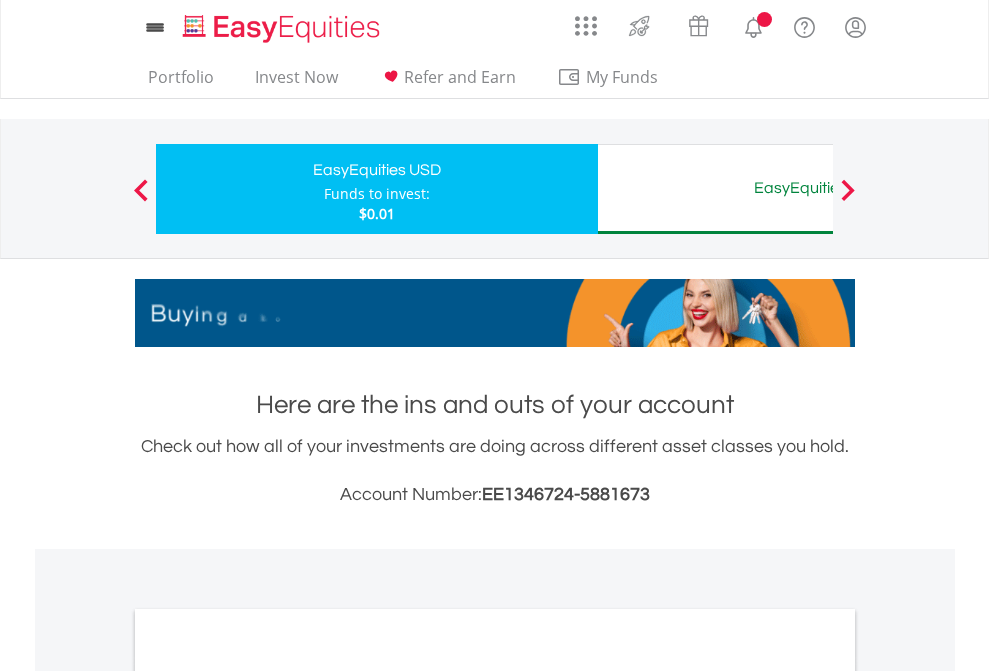click on "All Holdings" at bounding box center [268, 1096] 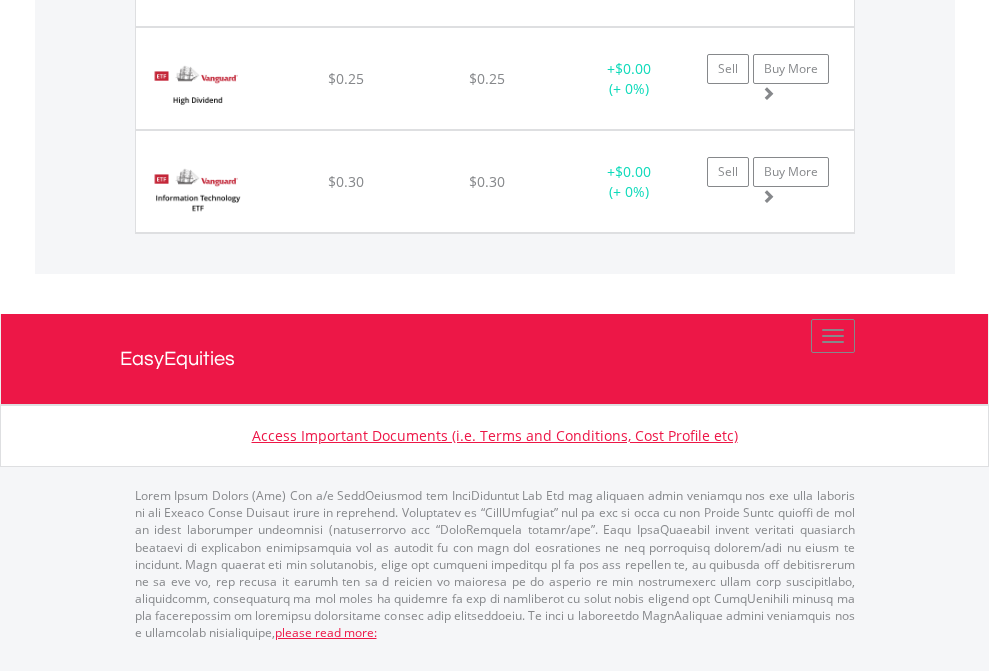 click on "EasyEquities AUD" at bounding box center (818, -1277) 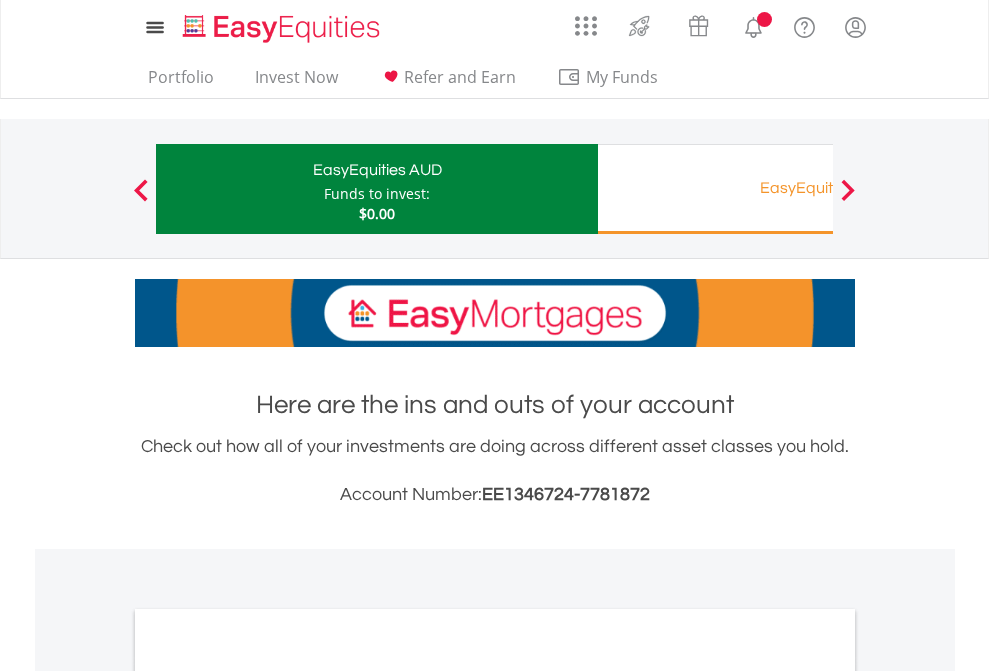 scroll, scrollTop: 1202, scrollLeft: 0, axis: vertical 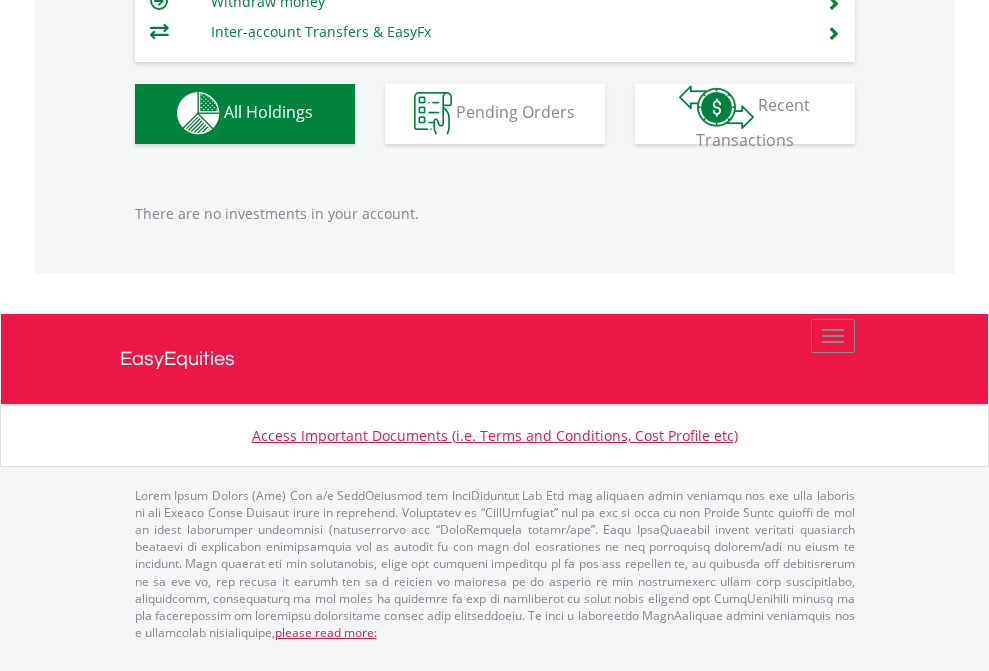 click on "Funds to invest:" at bounding box center [377, -1136] 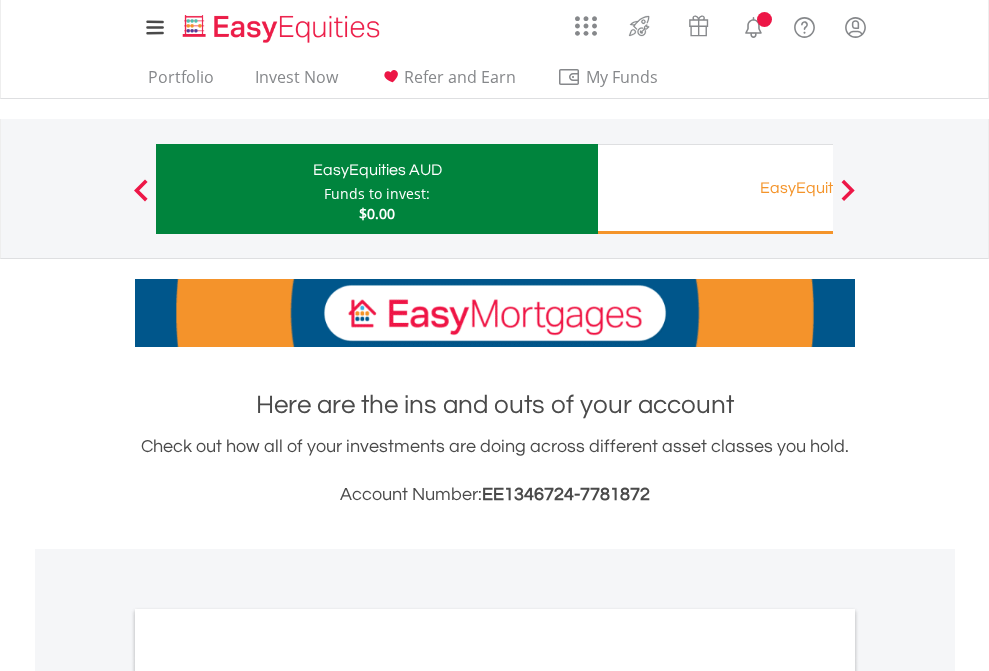 scroll, scrollTop: 1202, scrollLeft: 0, axis: vertical 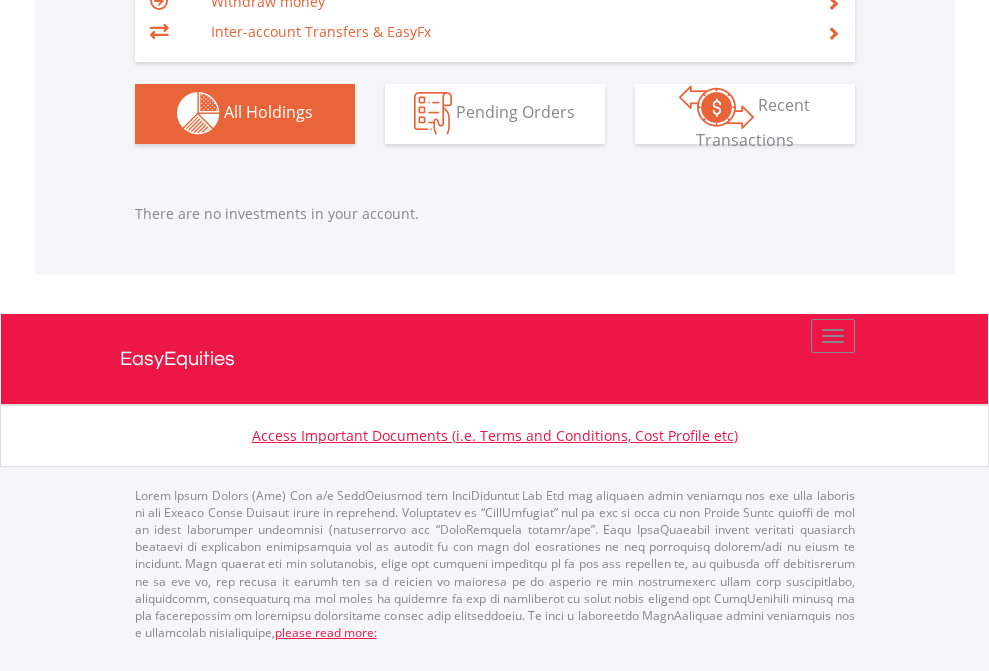 click on "EasyEquities GBP" at bounding box center [818, -1142] 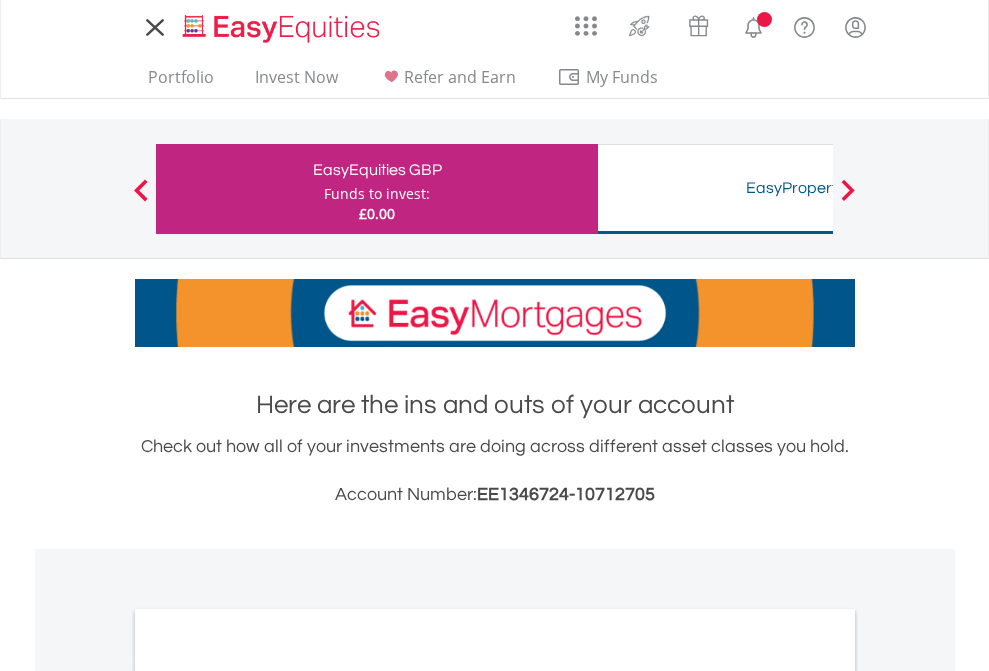 scroll, scrollTop: 0, scrollLeft: 0, axis: both 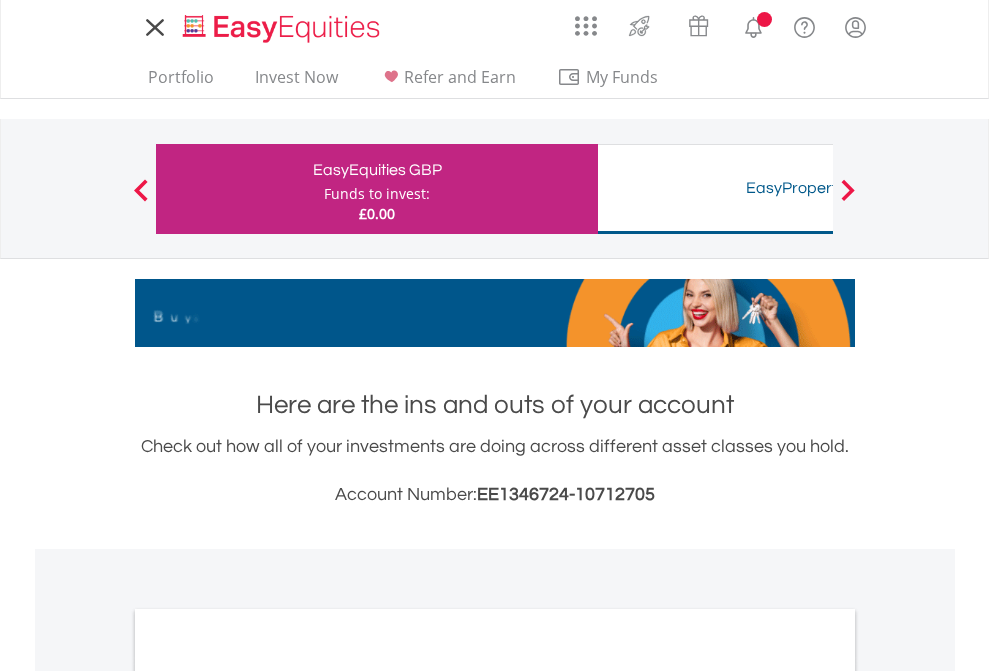 click on "All Holdings" at bounding box center [268, 1096] 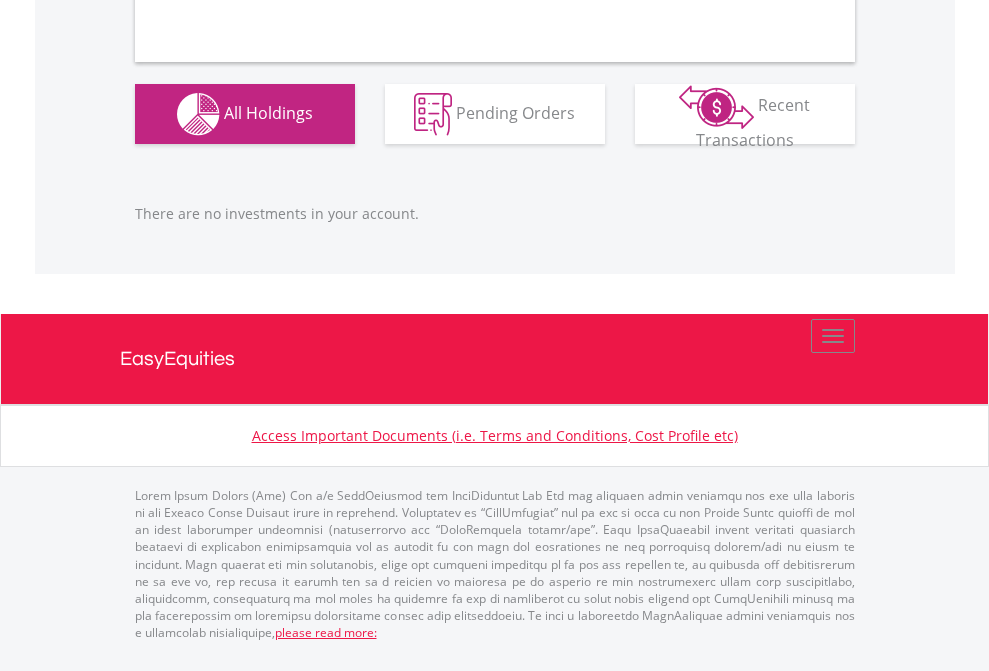 scroll, scrollTop: 1980, scrollLeft: 0, axis: vertical 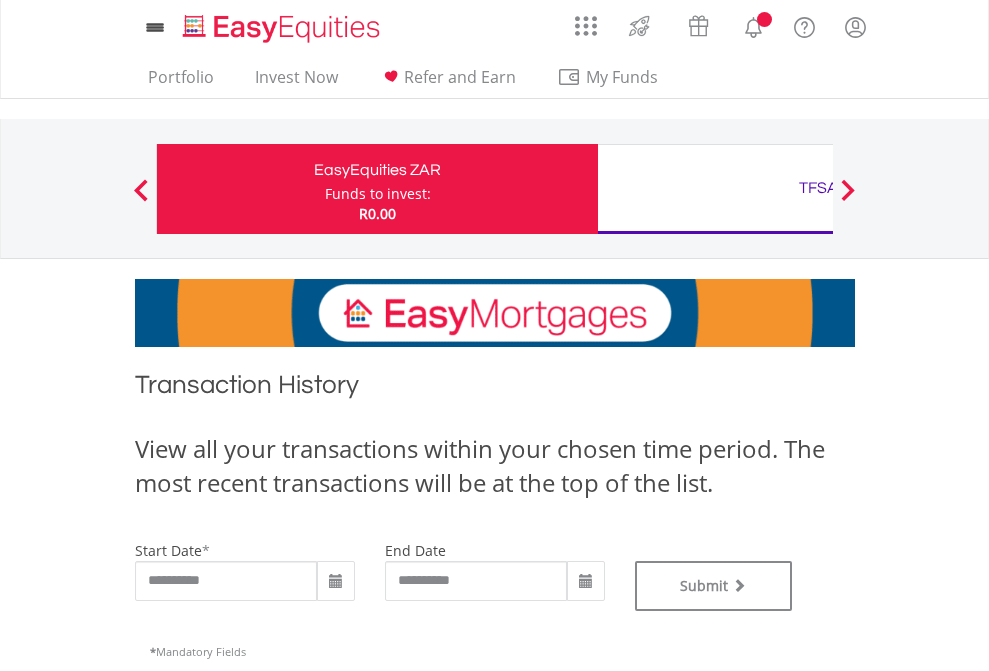 type on "**********" 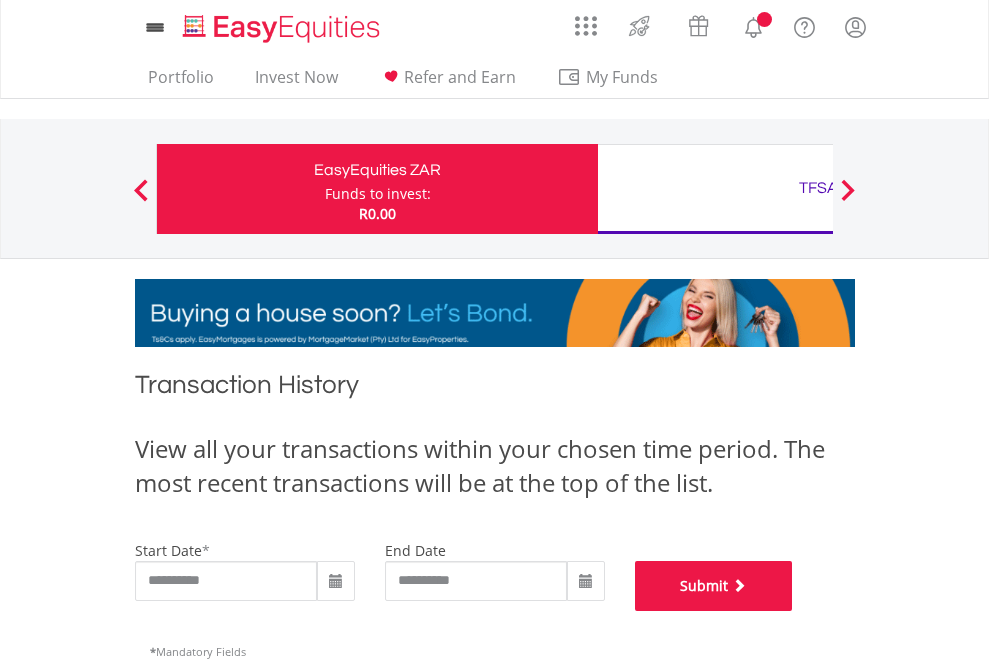click on "Submit" at bounding box center (714, 586) 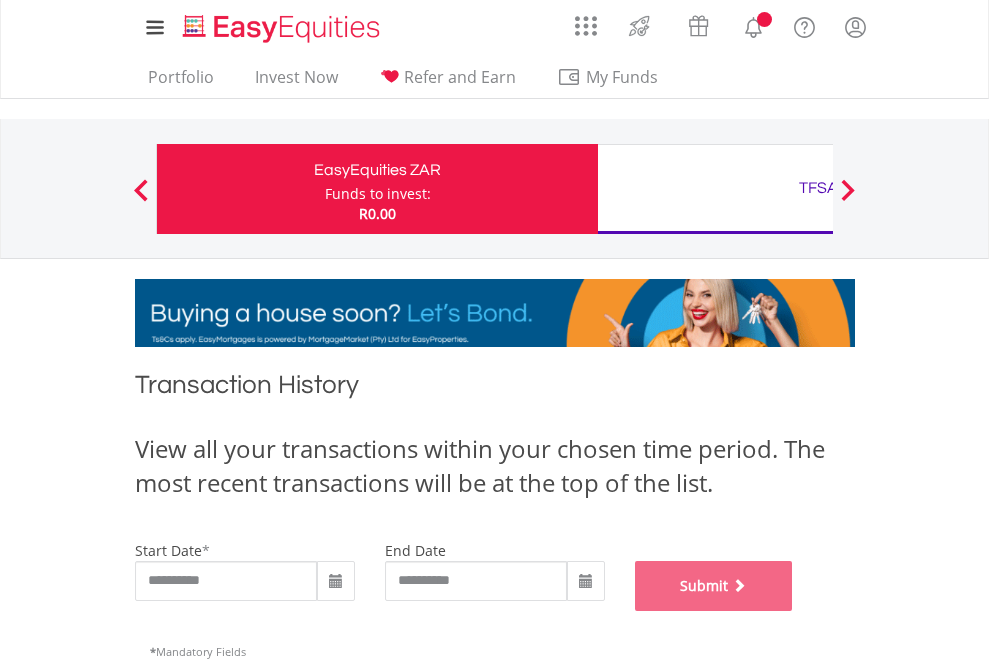 scroll, scrollTop: 811, scrollLeft: 0, axis: vertical 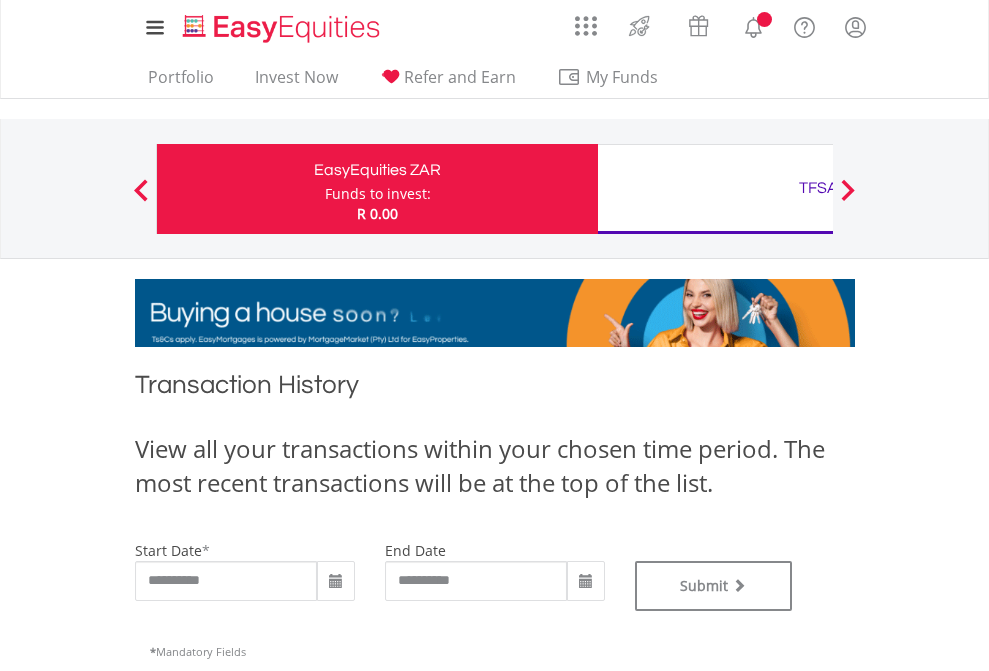 click on "TFSA" at bounding box center [818, 188] 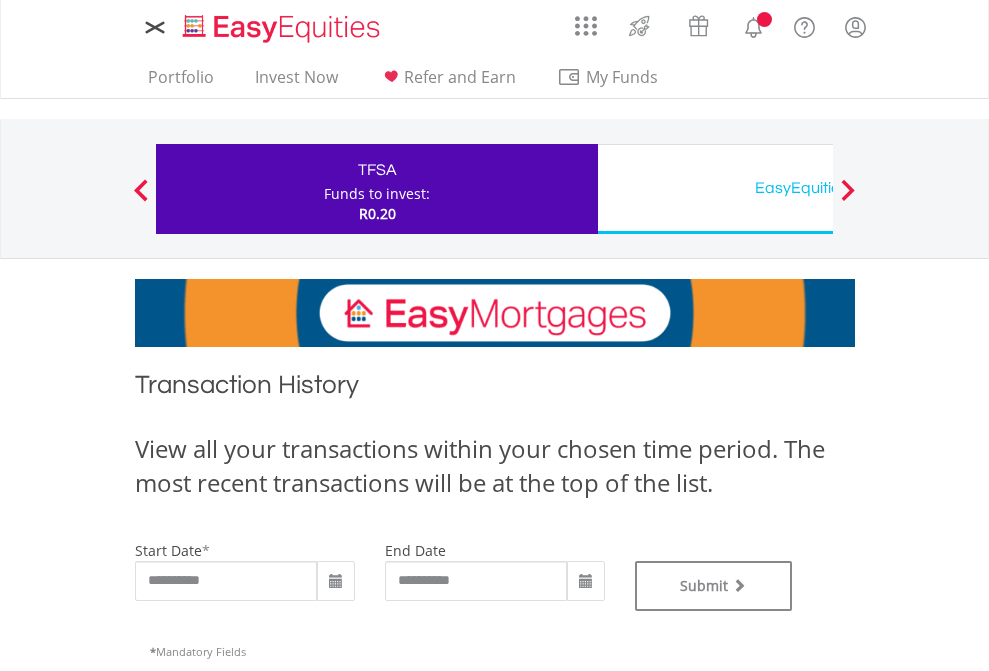 scroll, scrollTop: 0, scrollLeft: 0, axis: both 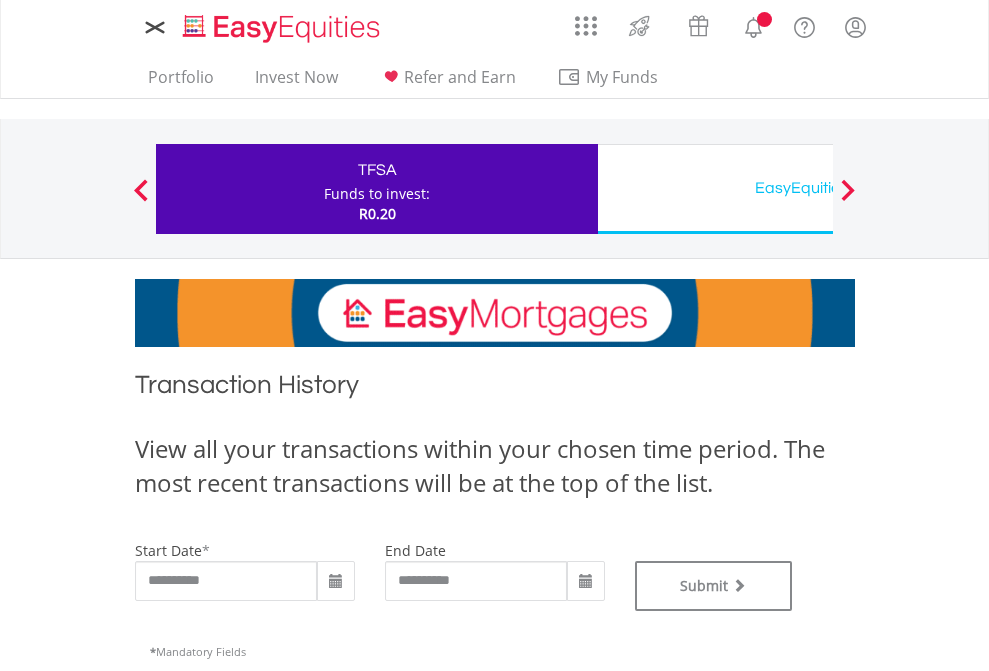 type on "**********" 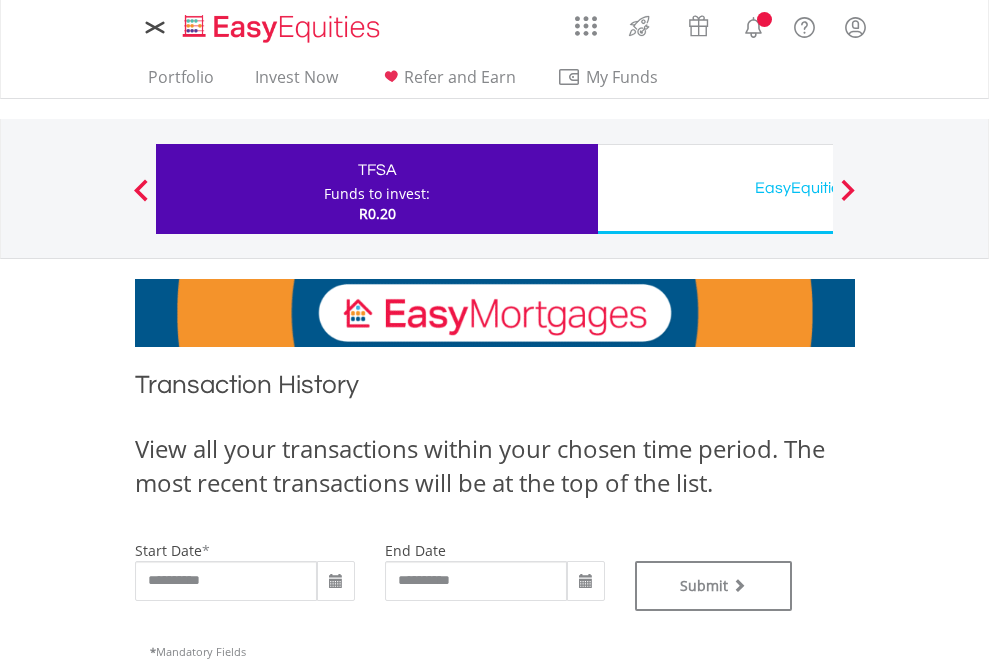 type on "**********" 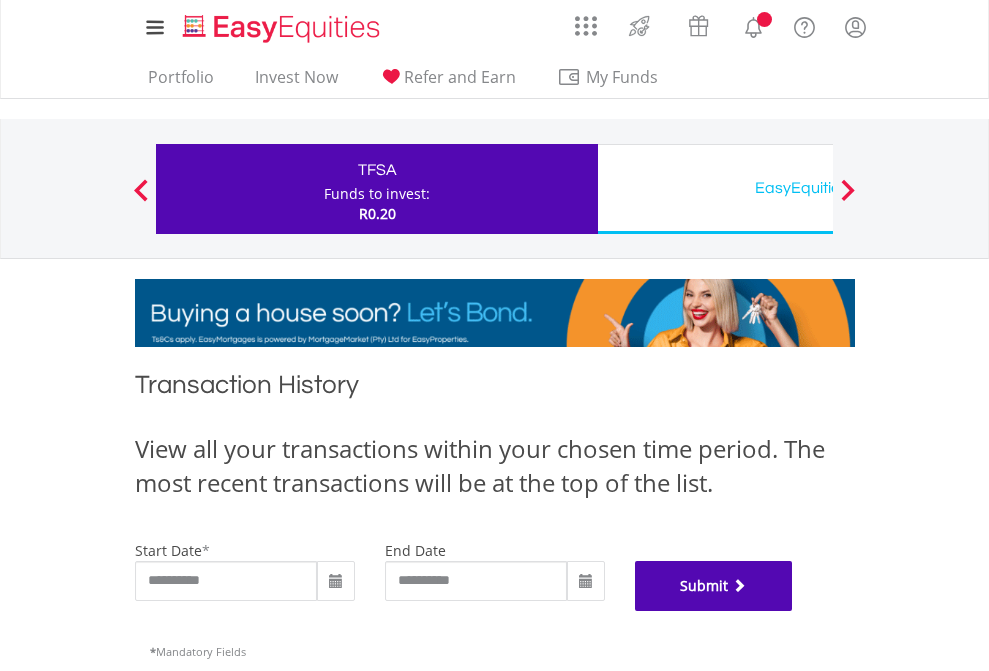 click on "Submit" at bounding box center [714, 586] 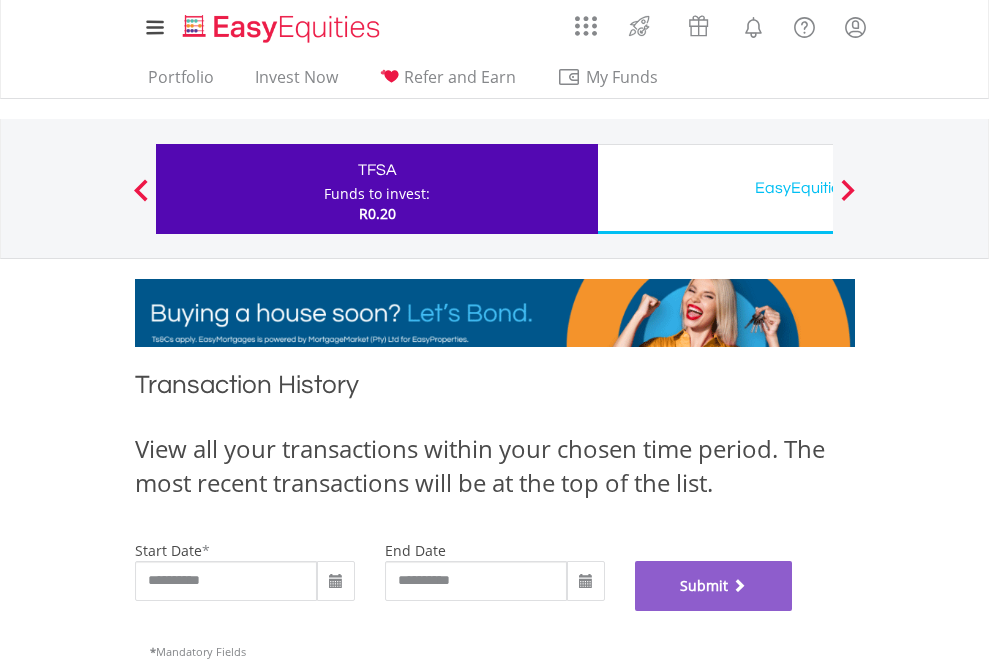 scroll, scrollTop: 811, scrollLeft: 0, axis: vertical 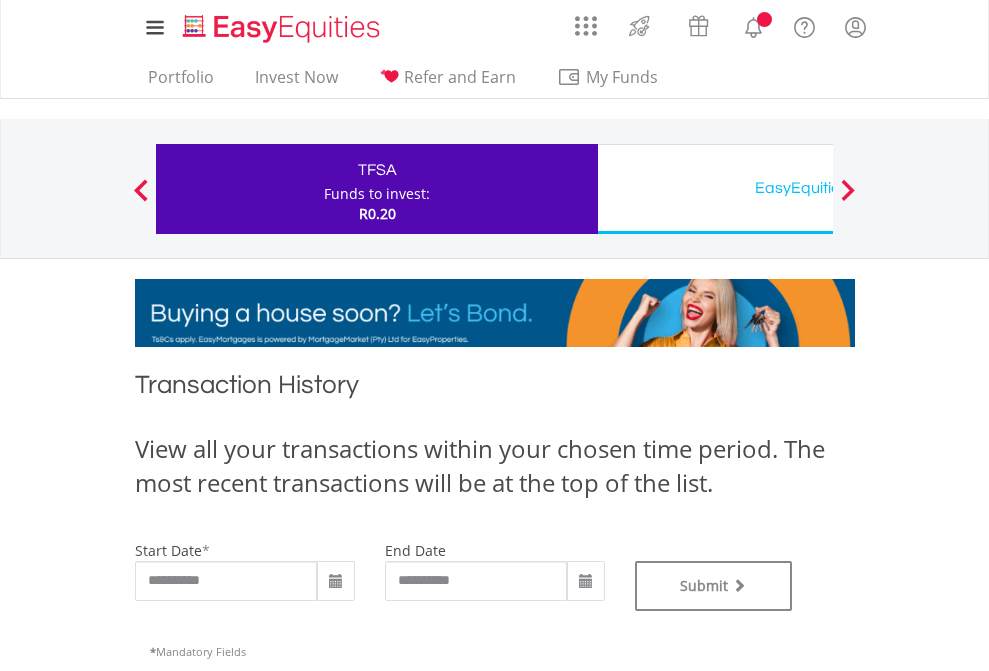 click on "EasyEquities USD" at bounding box center [818, 188] 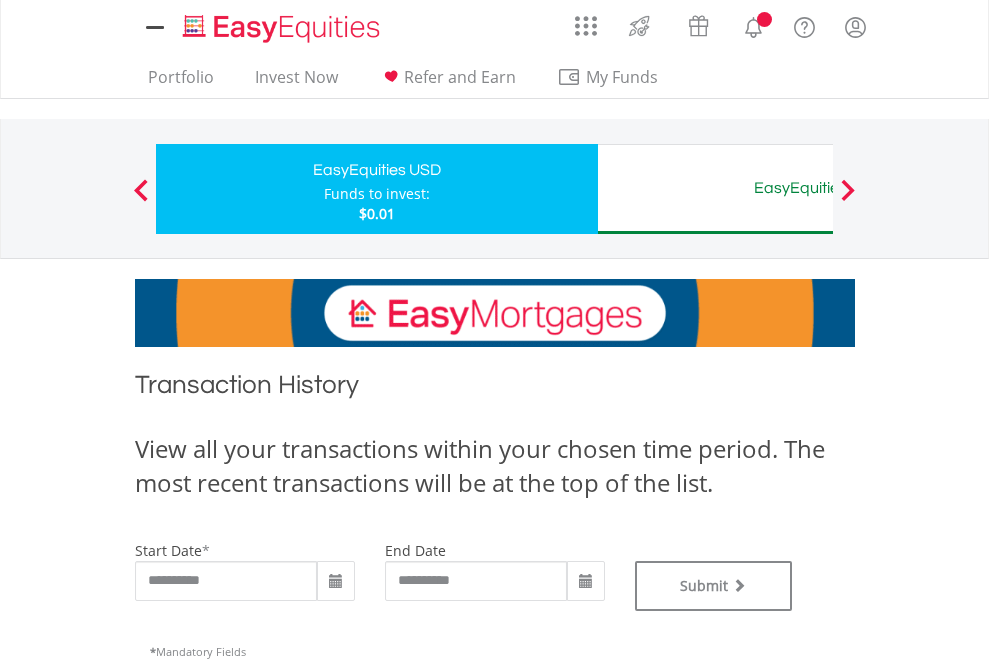 scroll, scrollTop: 0, scrollLeft: 0, axis: both 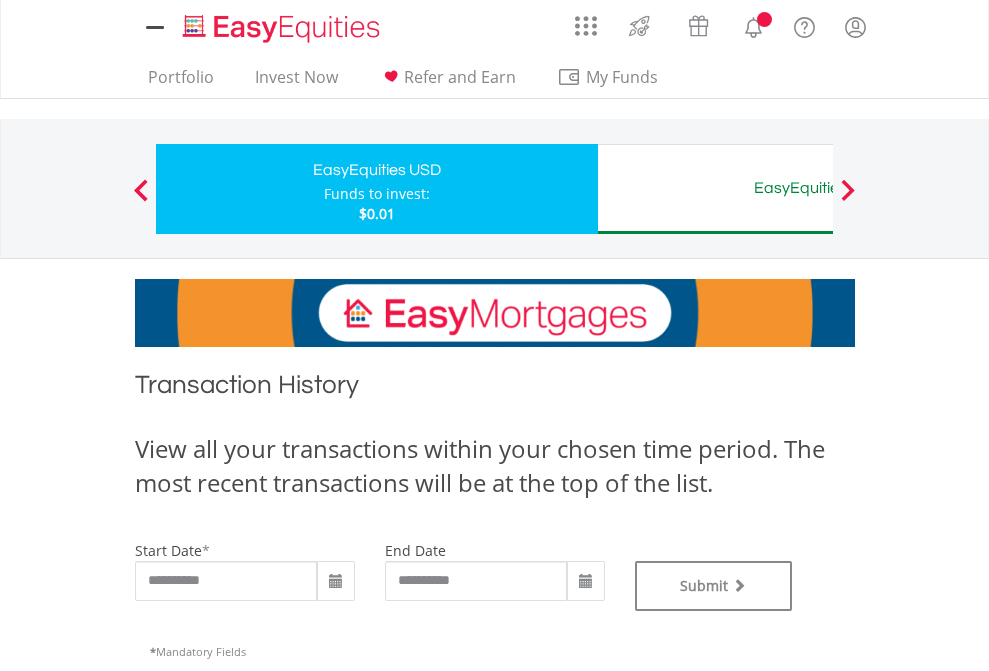 type on "**********" 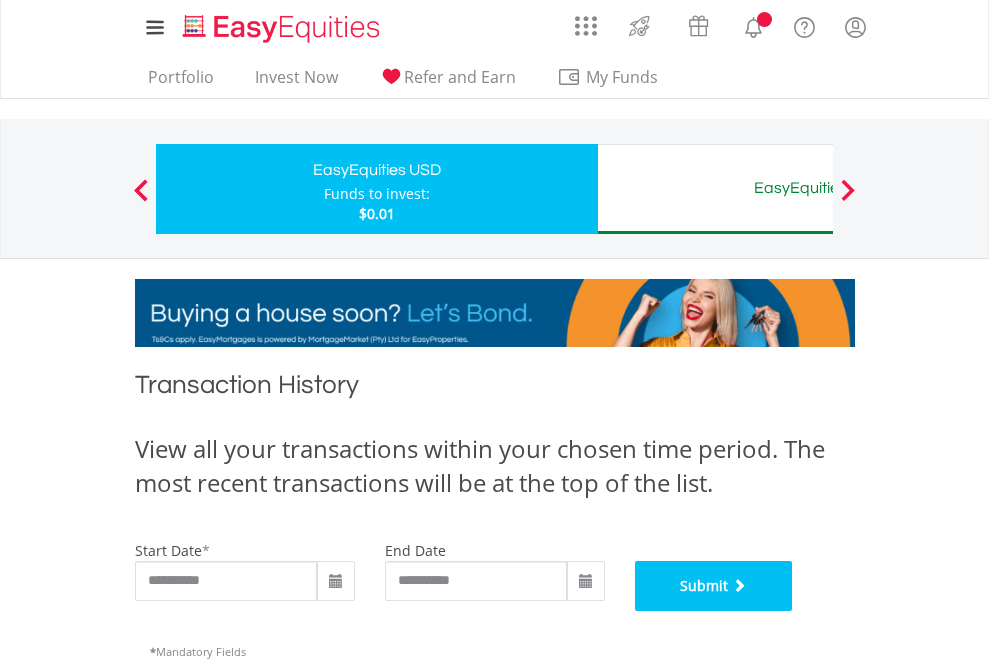click on "Submit" at bounding box center [714, 586] 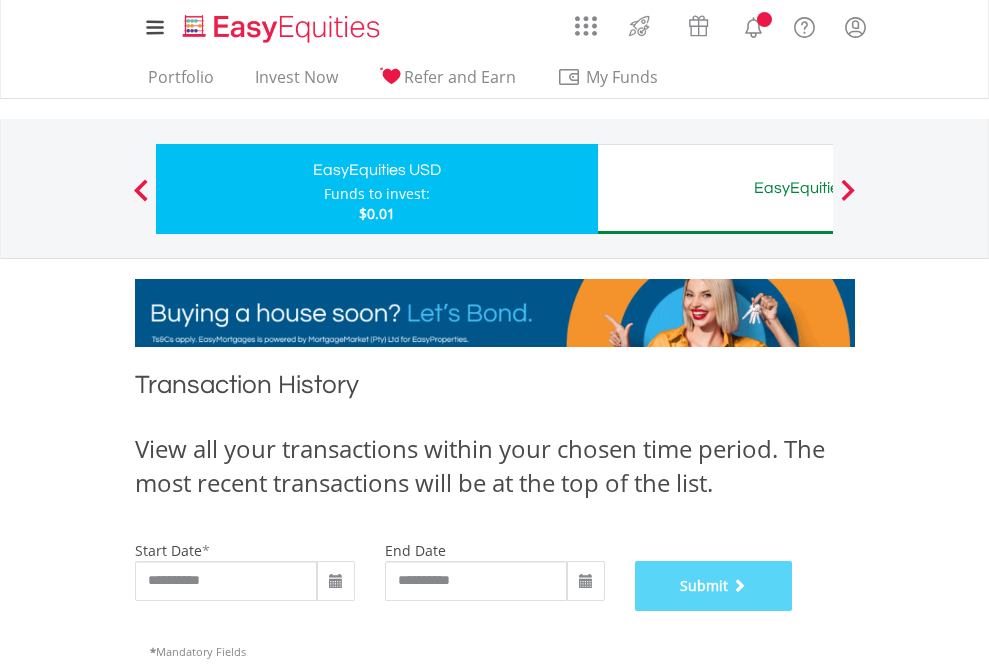 scroll, scrollTop: 811, scrollLeft: 0, axis: vertical 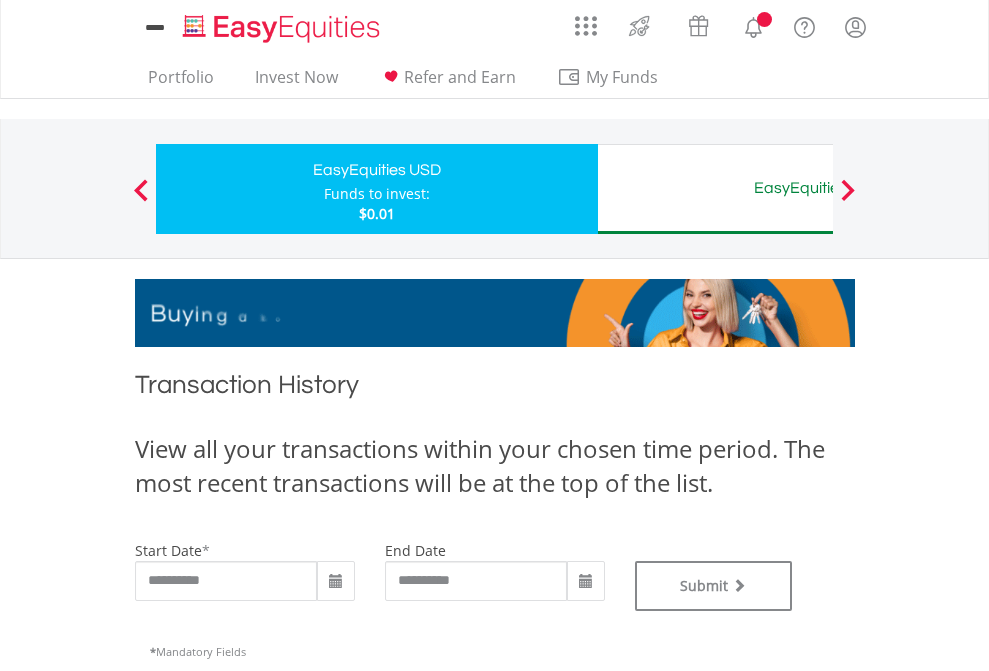 click on "EasyEquities AUD" at bounding box center [818, 188] 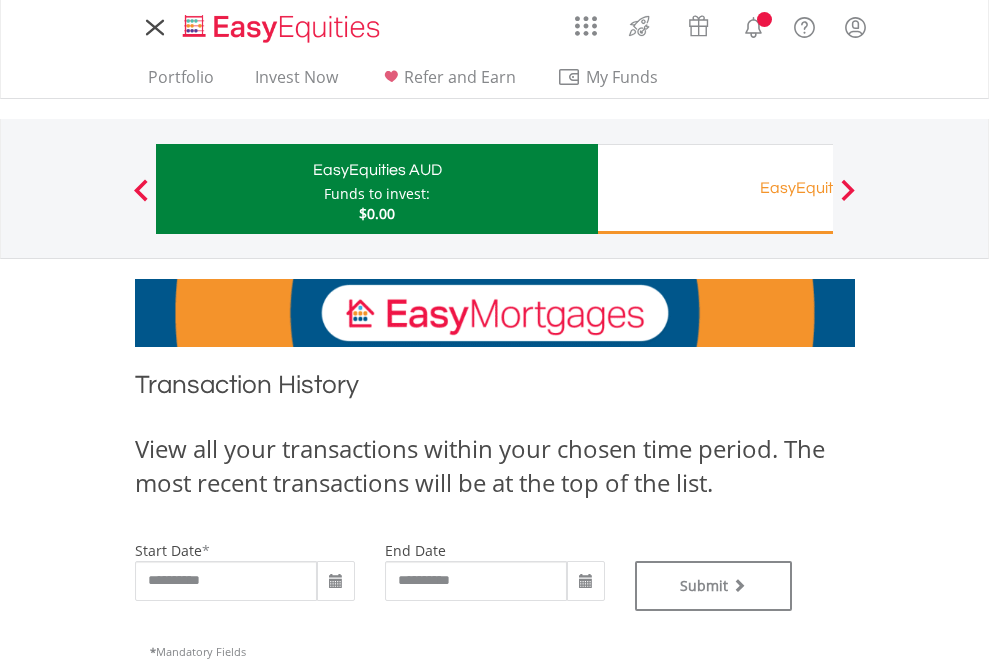 scroll, scrollTop: 0, scrollLeft: 0, axis: both 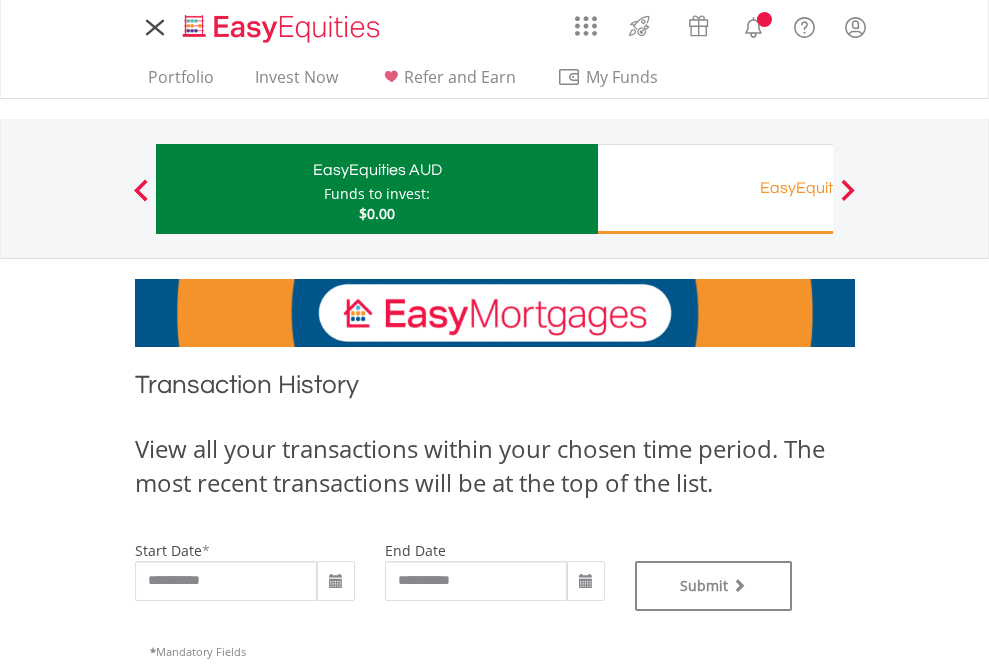 type on "**********" 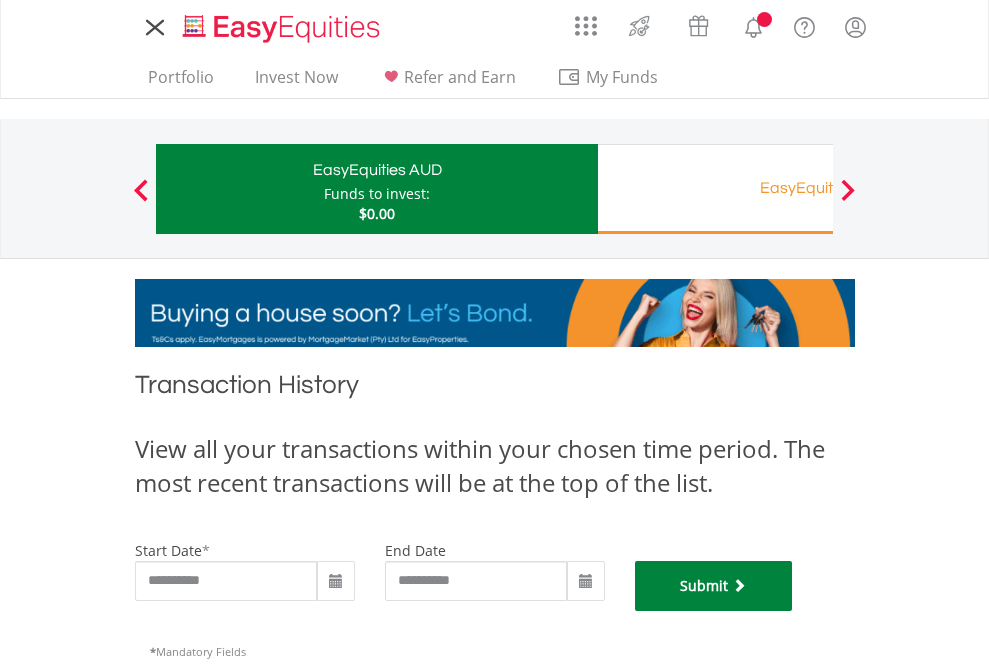 click on "Submit" at bounding box center (714, 586) 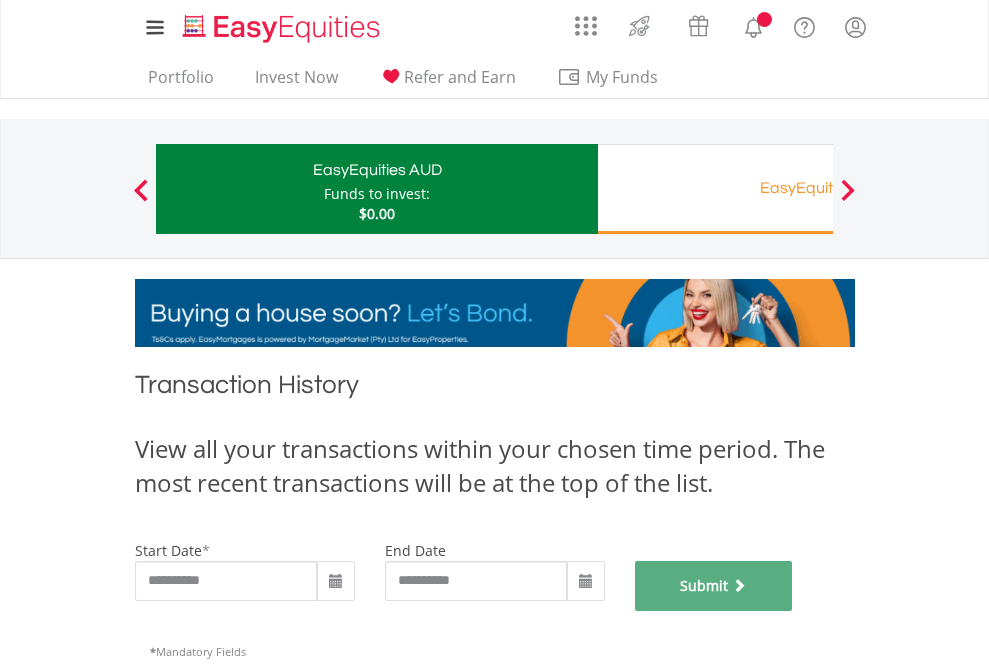 scroll, scrollTop: 811, scrollLeft: 0, axis: vertical 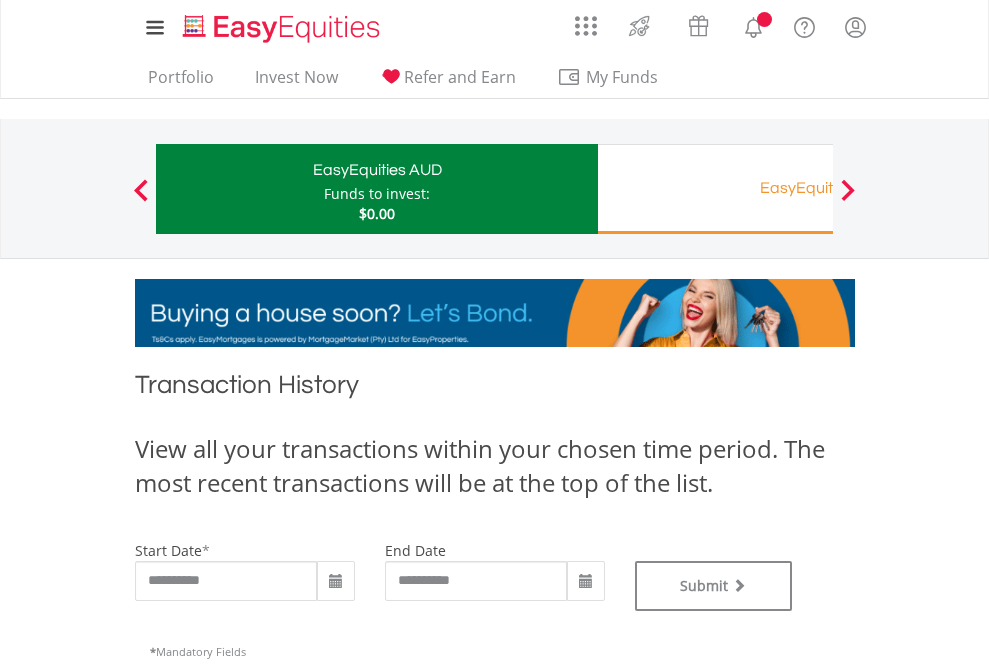 click on "Funds to invest:" at bounding box center [377, 194] 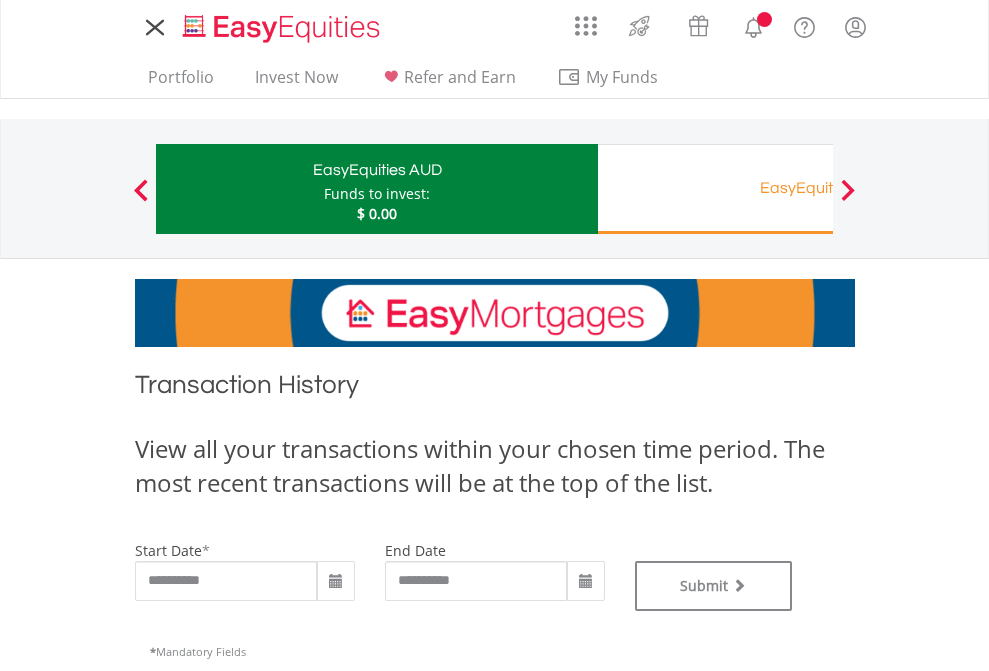 scroll, scrollTop: 0, scrollLeft: 0, axis: both 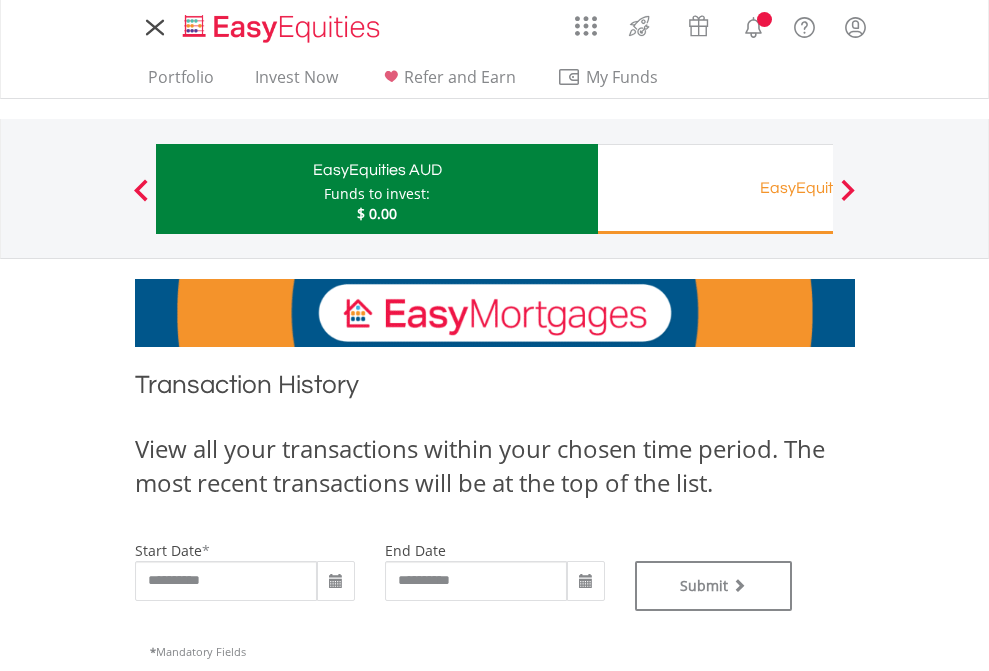 type on "**********" 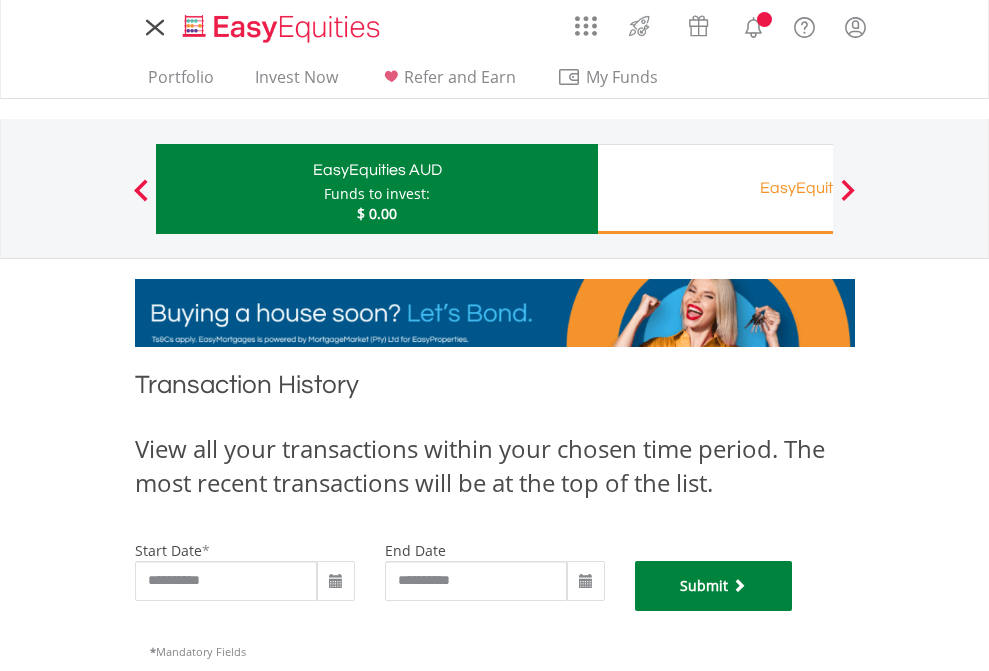 click on "Submit" at bounding box center [714, 586] 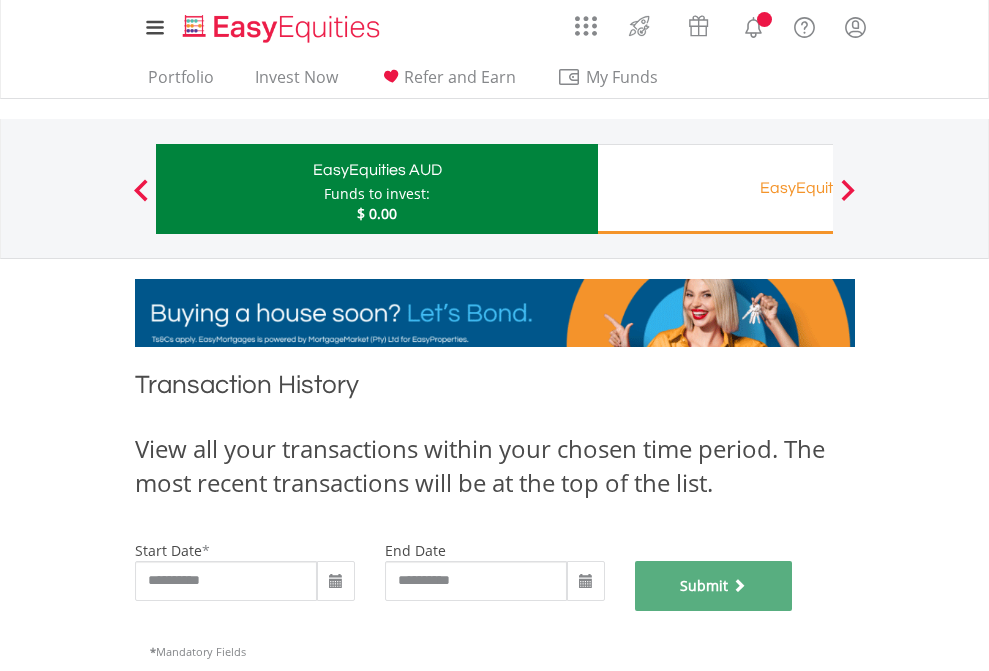 scroll, scrollTop: 811, scrollLeft: 0, axis: vertical 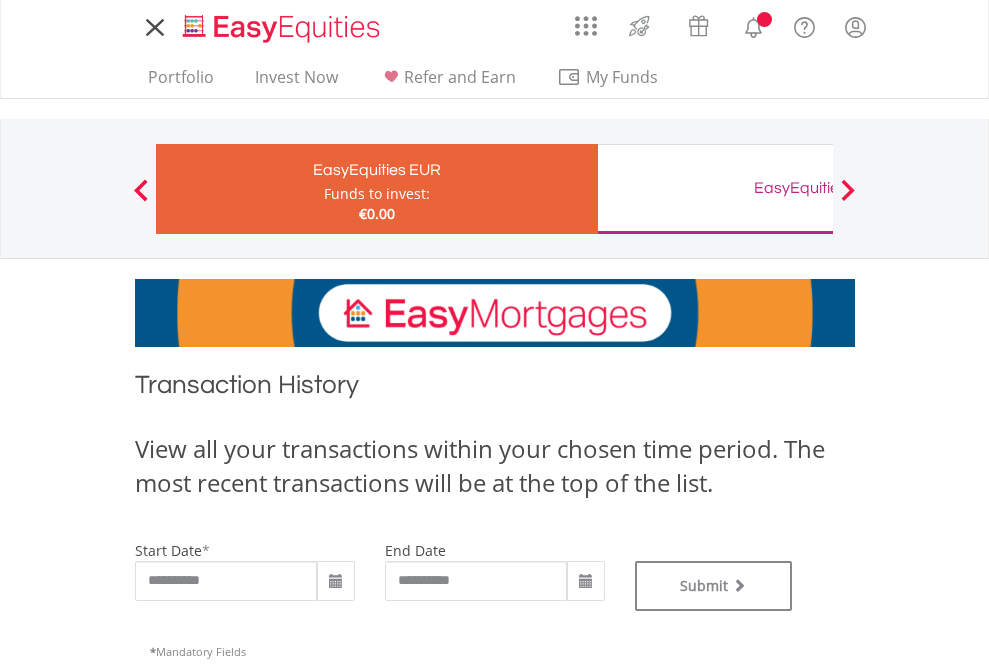 type on "**********" 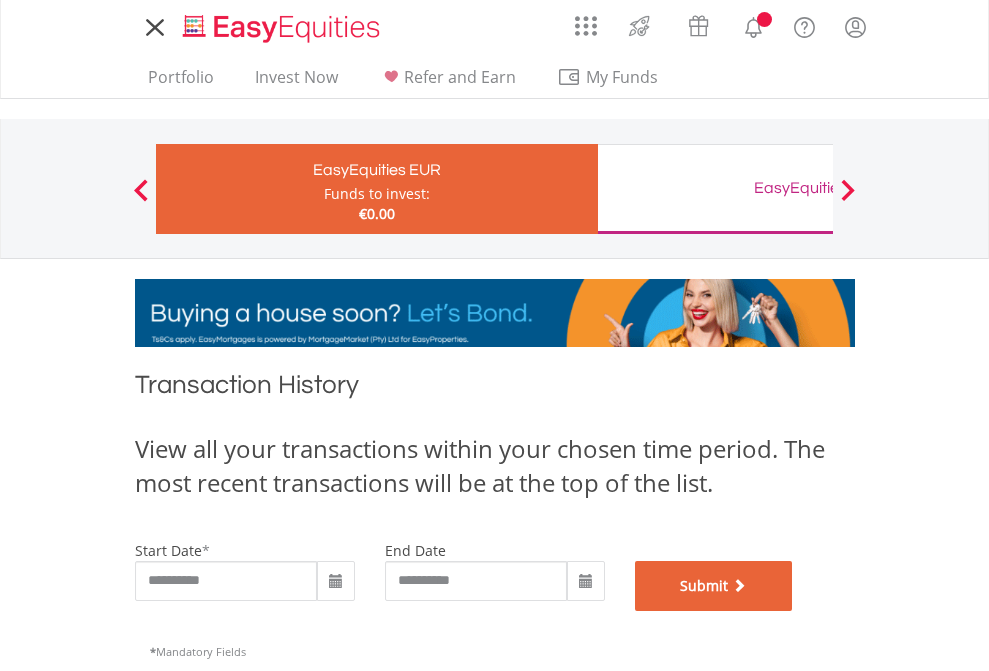 click on "Submit" at bounding box center (714, 586) 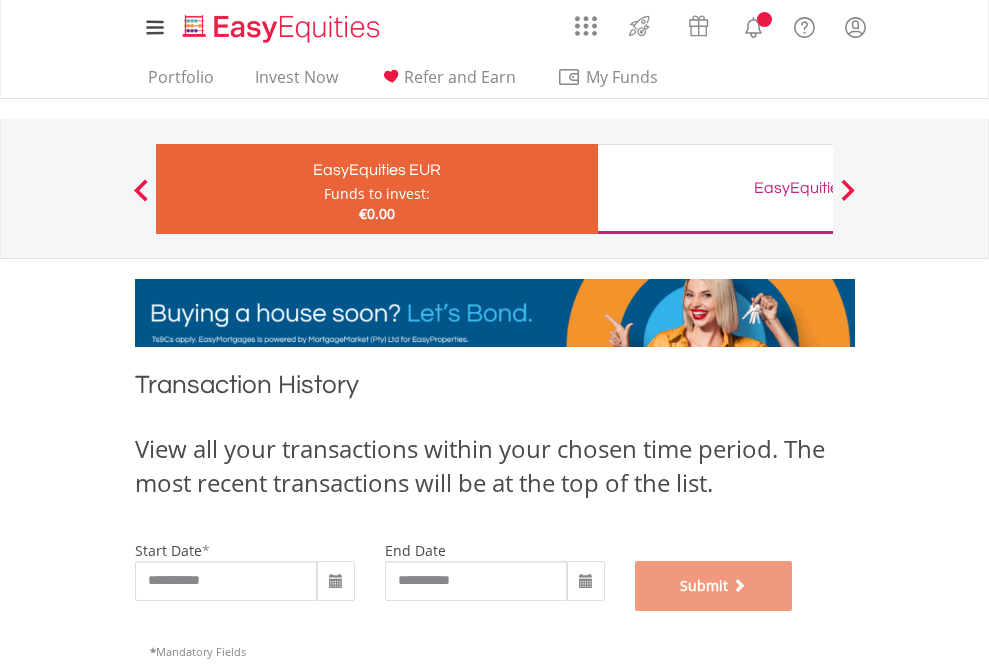 scroll, scrollTop: 811, scrollLeft: 0, axis: vertical 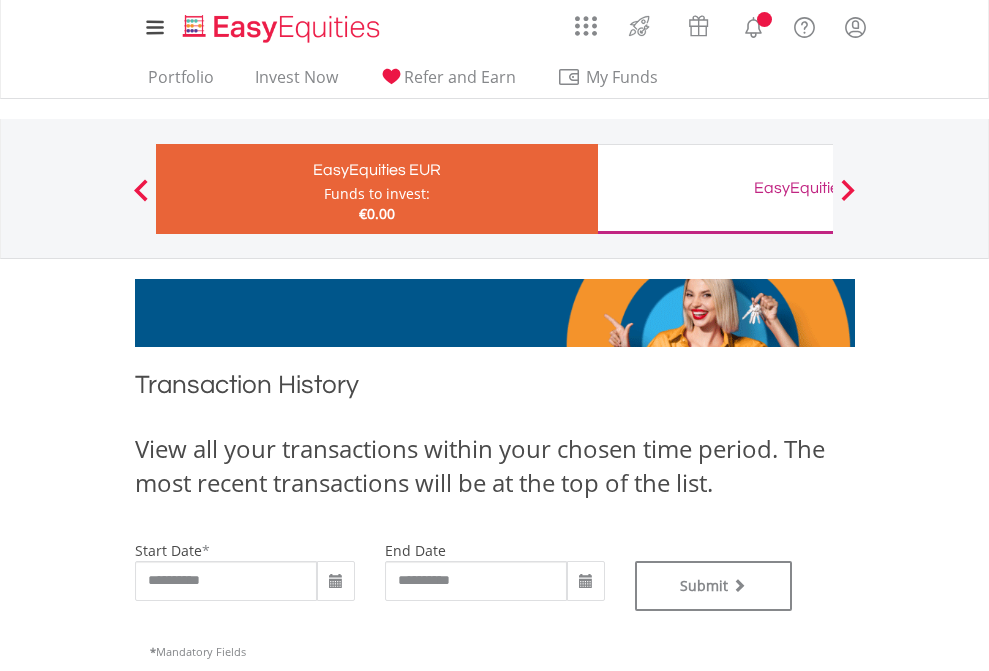 click on "EasyEquities GBP" at bounding box center [818, 188] 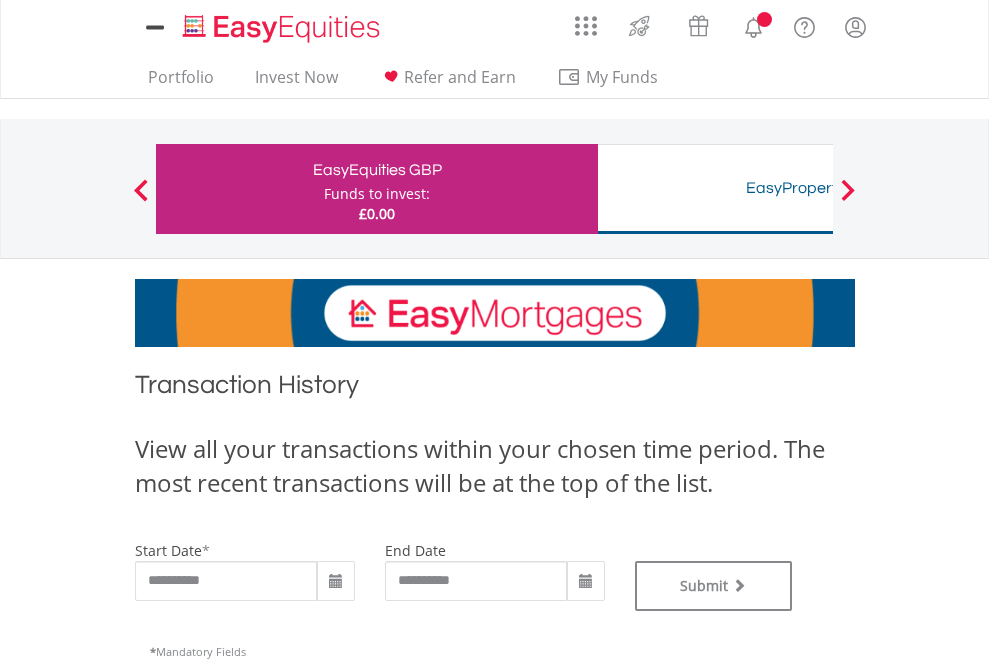 type on "**********" 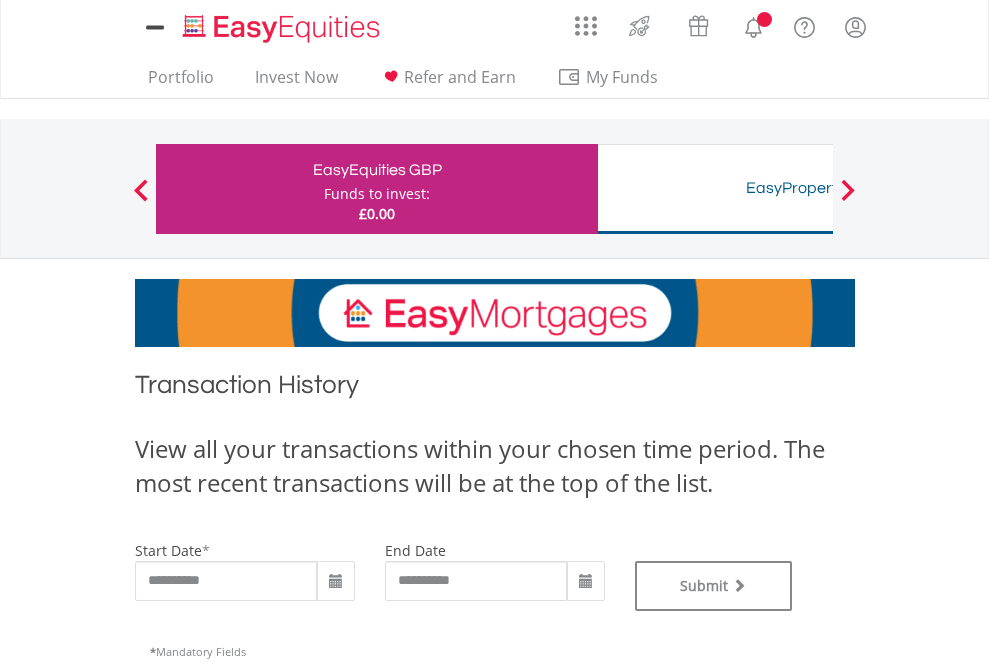scroll, scrollTop: 0, scrollLeft: 0, axis: both 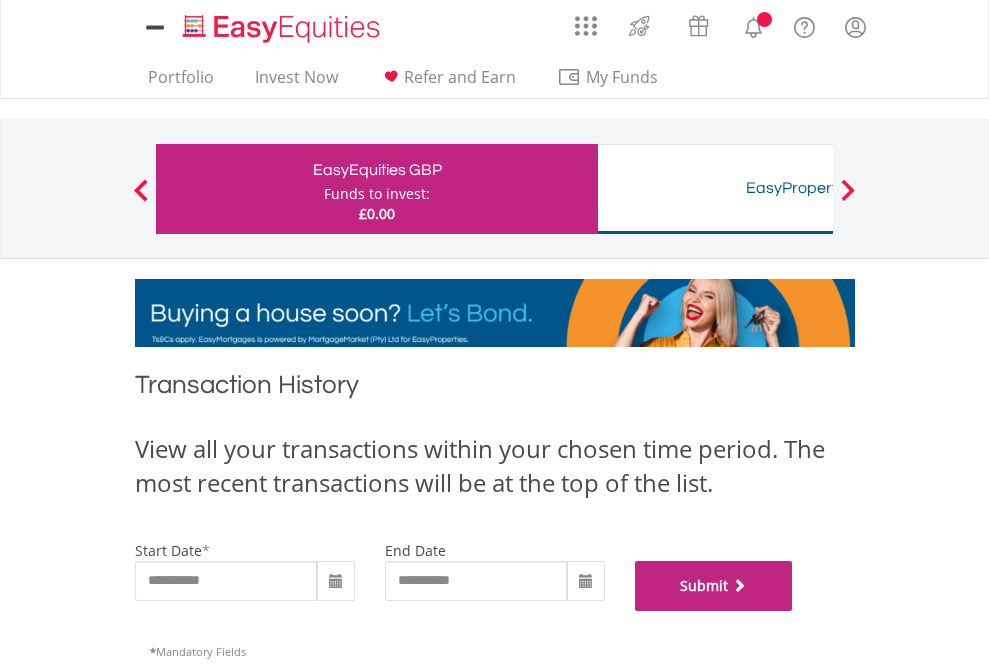 click on "Submit" at bounding box center [714, 586] 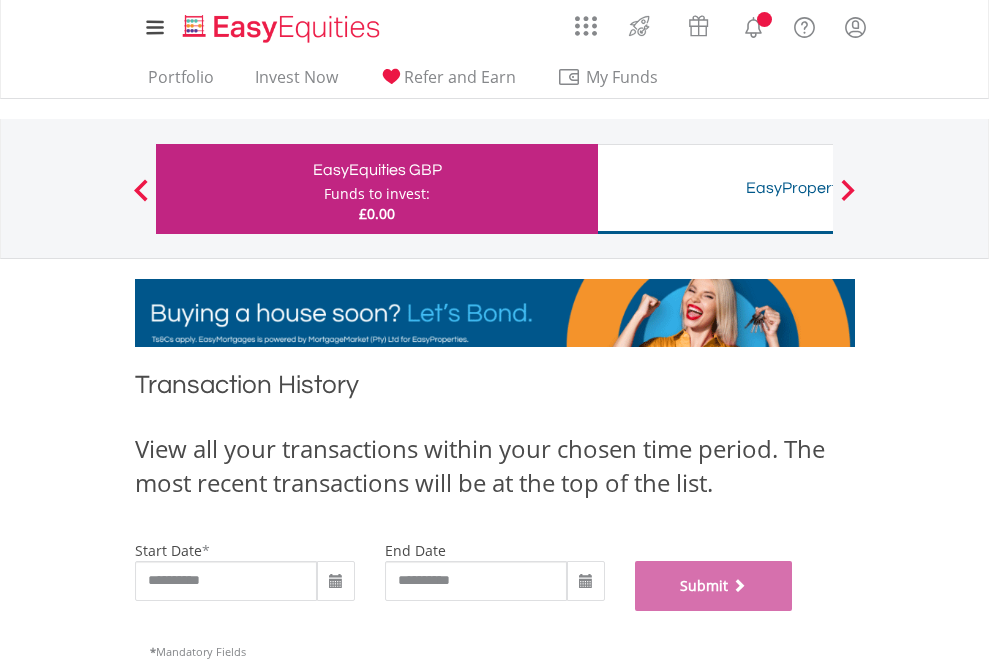 scroll, scrollTop: 811, scrollLeft: 0, axis: vertical 